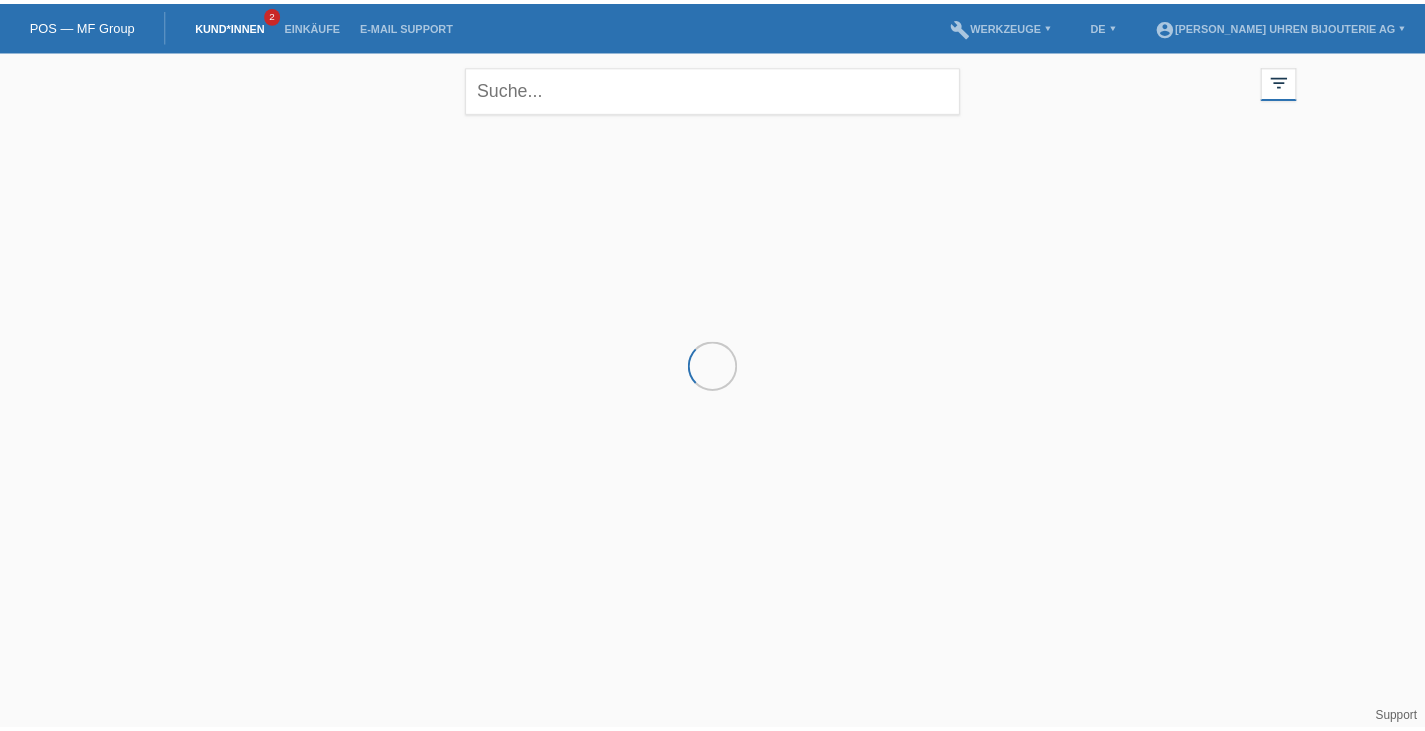 scroll, scrollTop: 0, scrollLeft: 0, axis: both 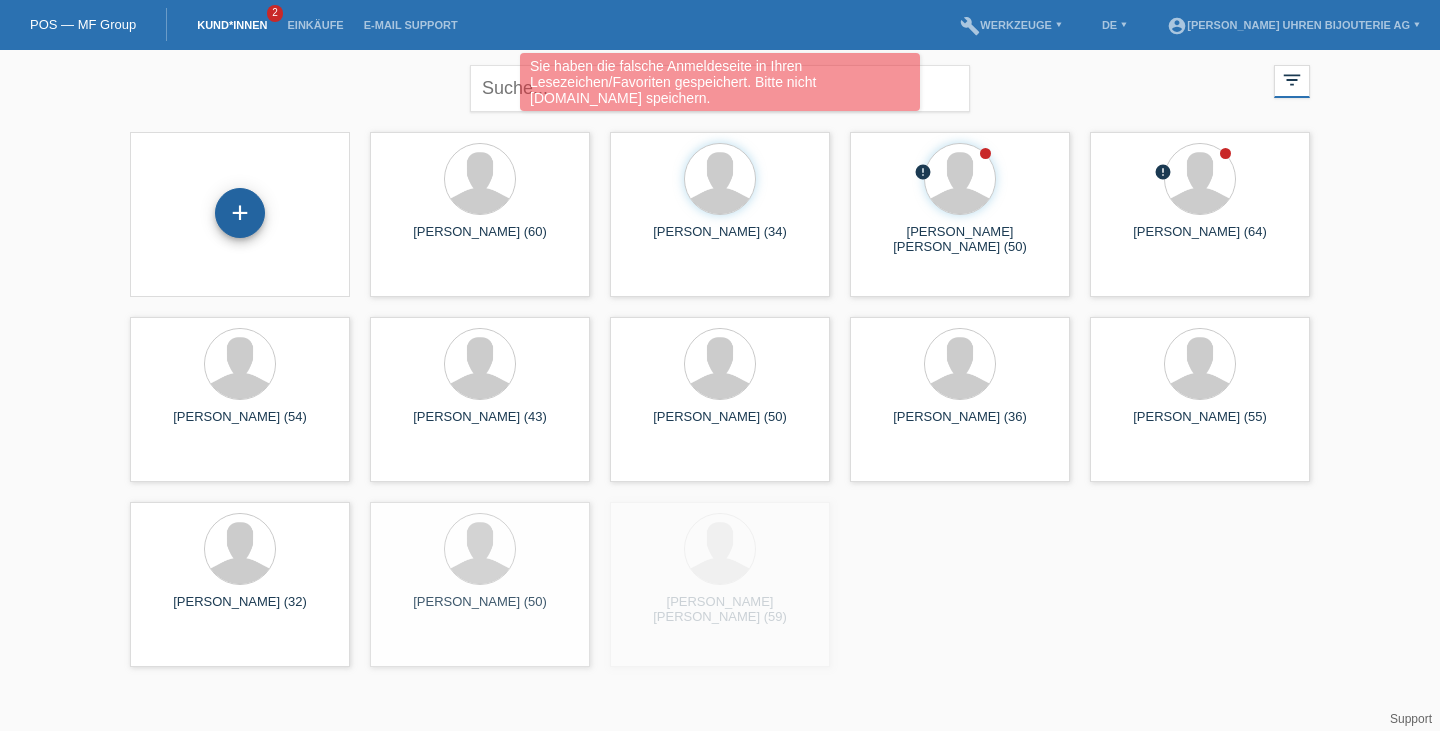 click on "+" at bounding box center (240, 213) 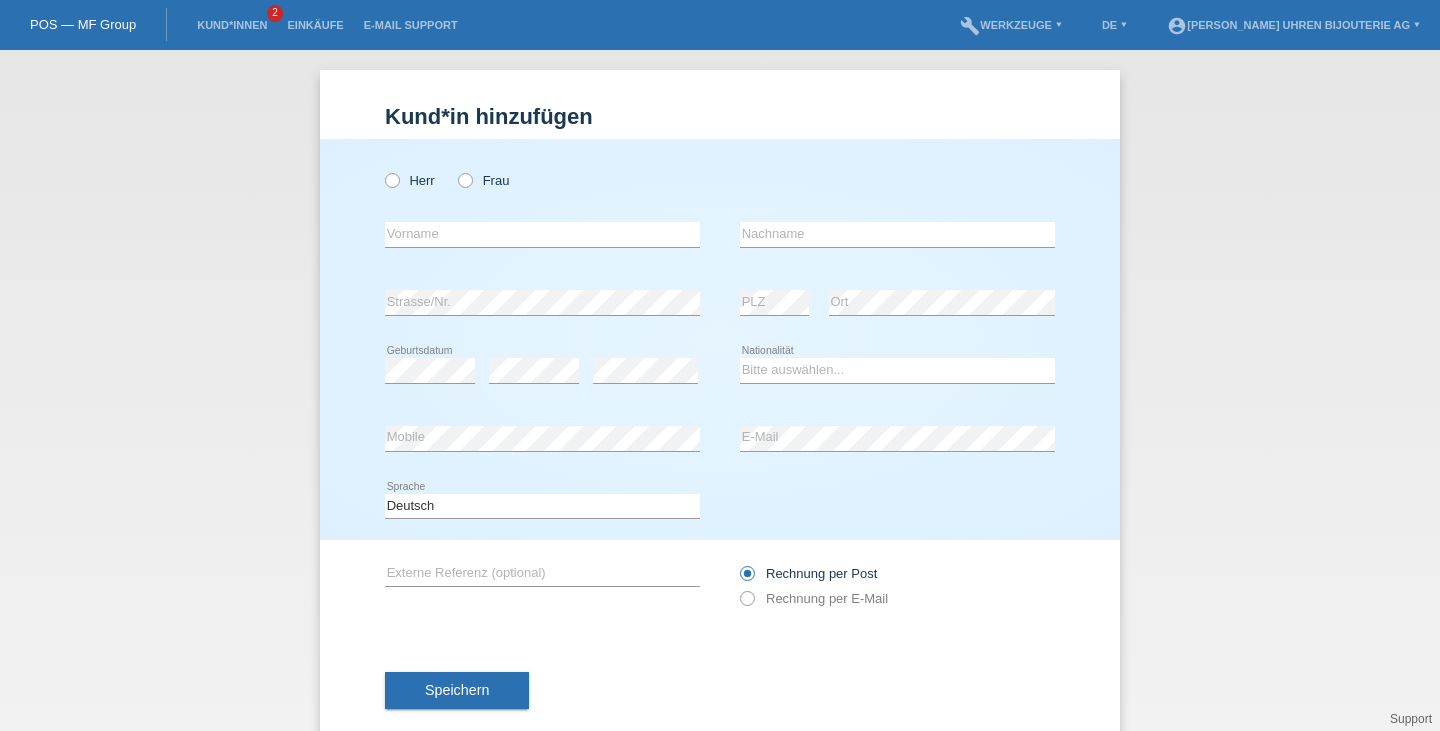 scroll, scrollTop: 0, scrollLeft: 0, axis: both 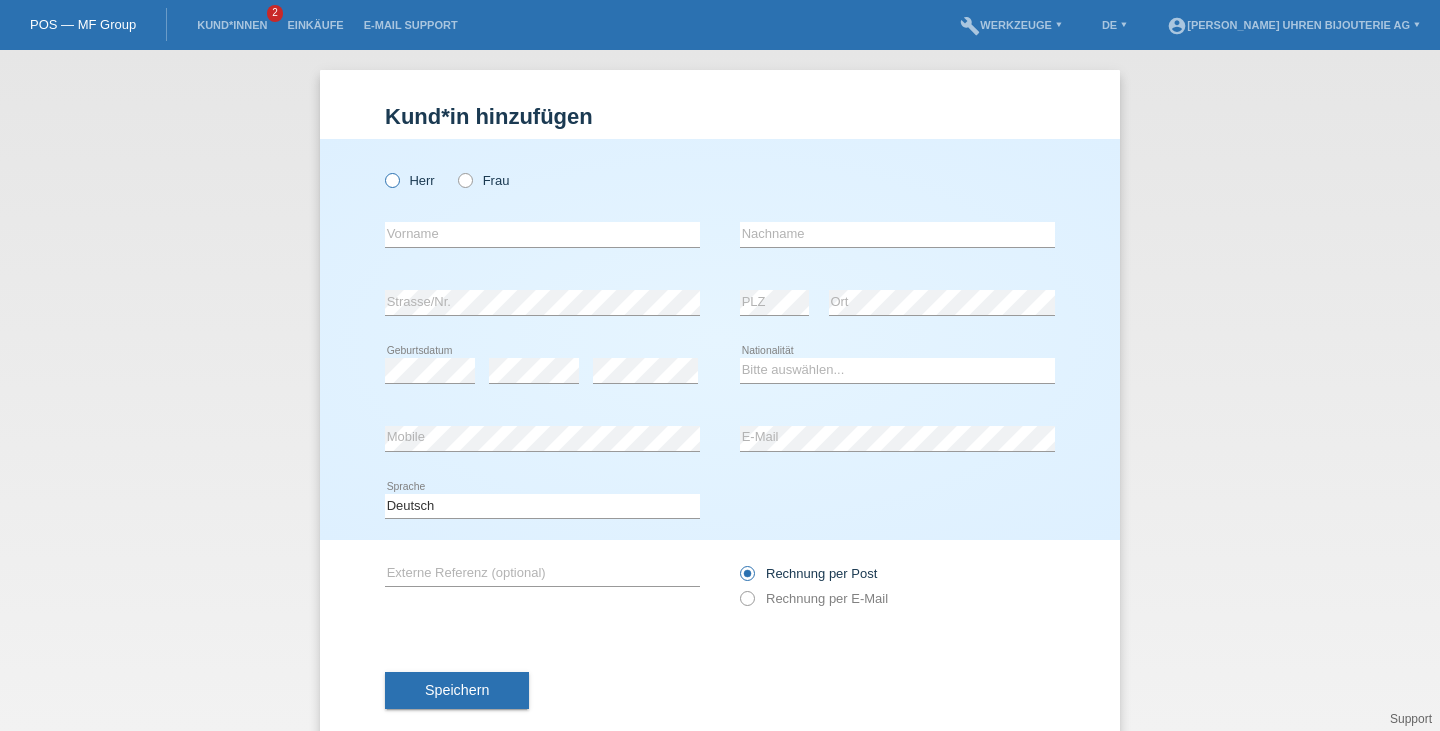 click at bounding box center (382, 170) 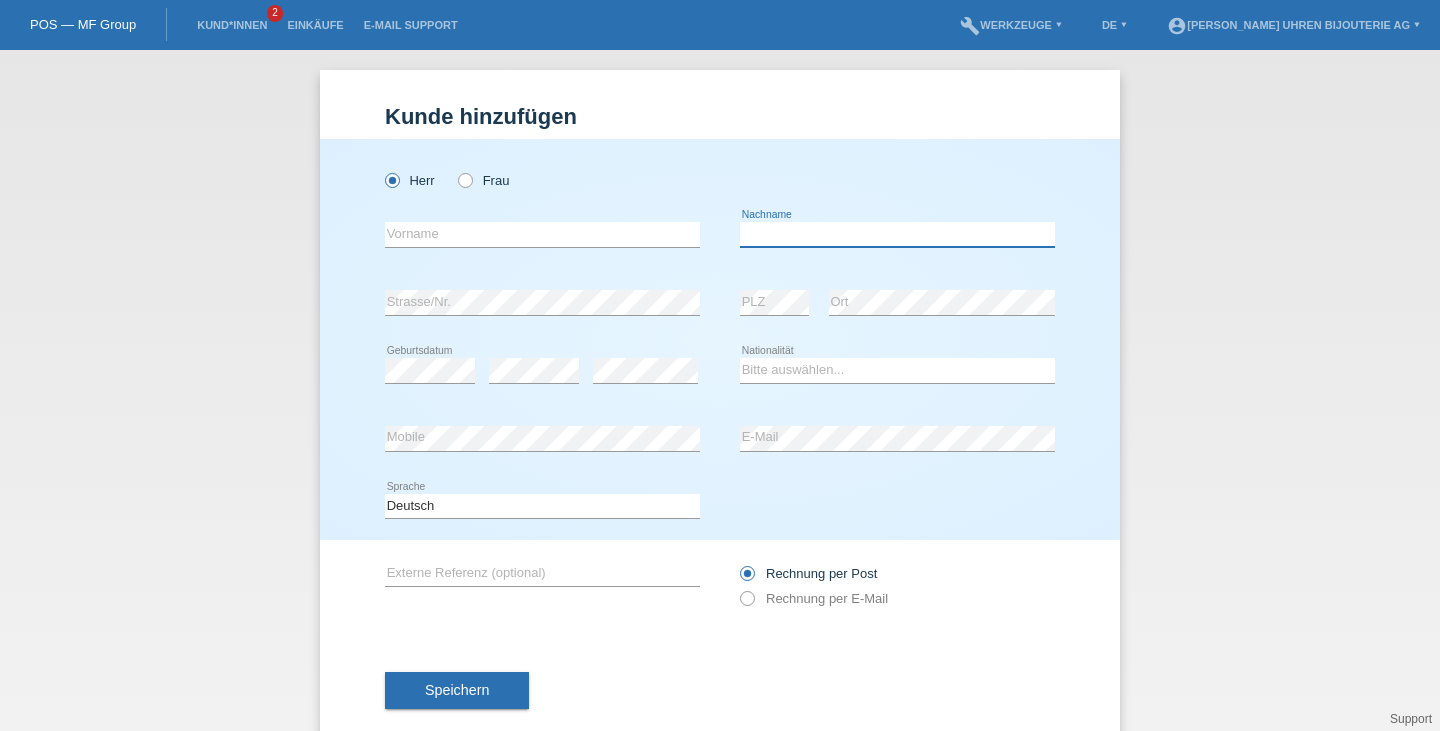 click at bounding box center [897, 234] 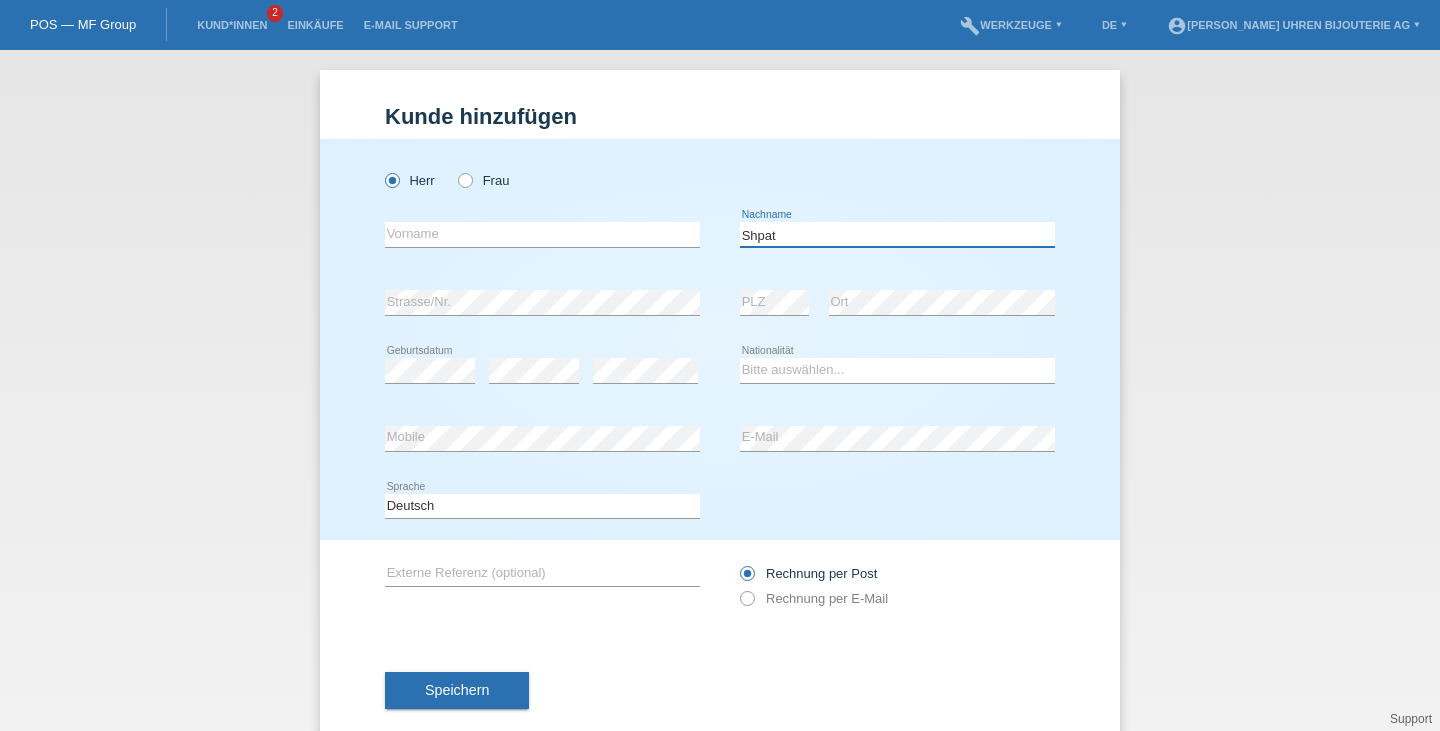 type on "Shpat" 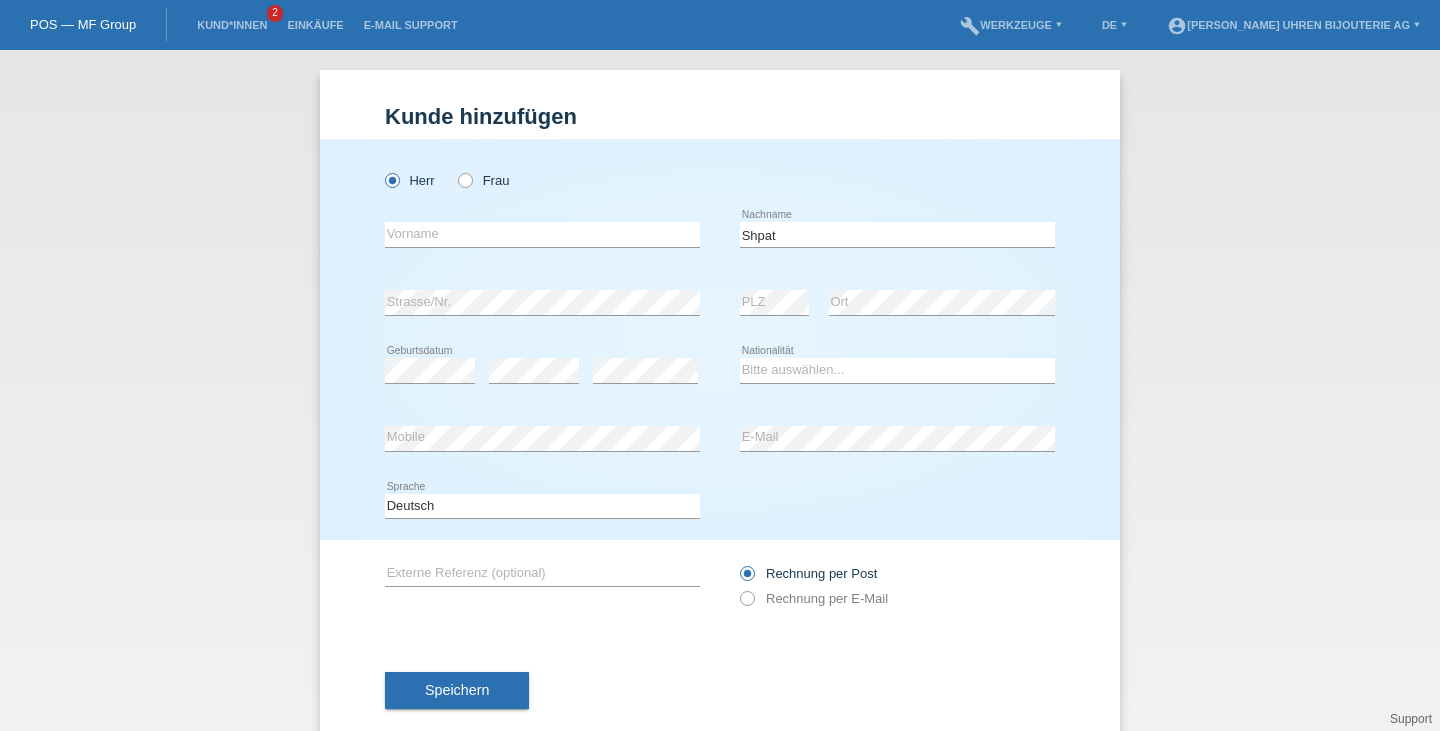 click on "error
Vorname" at bounding box center [542, 235] 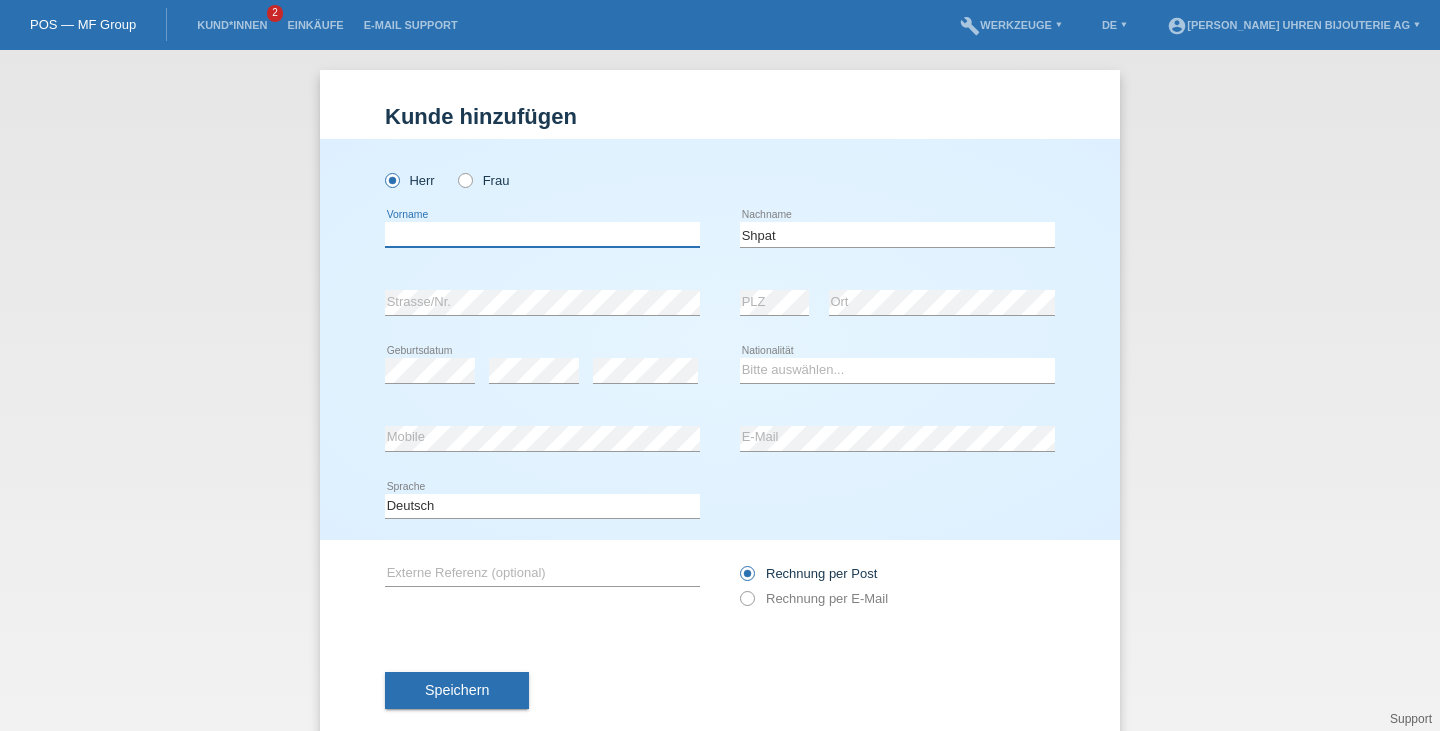 click at bounding box center [542, 234] 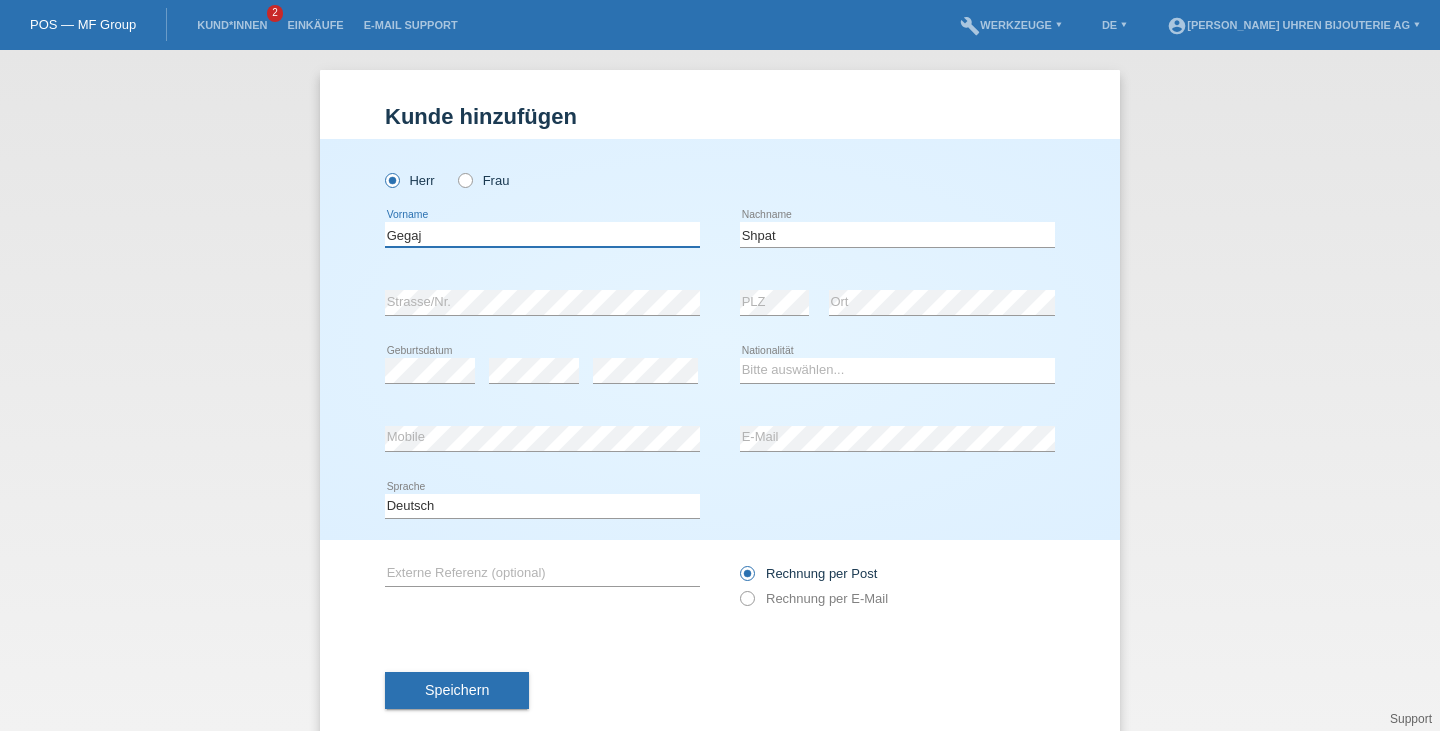 type on "Gegaj" 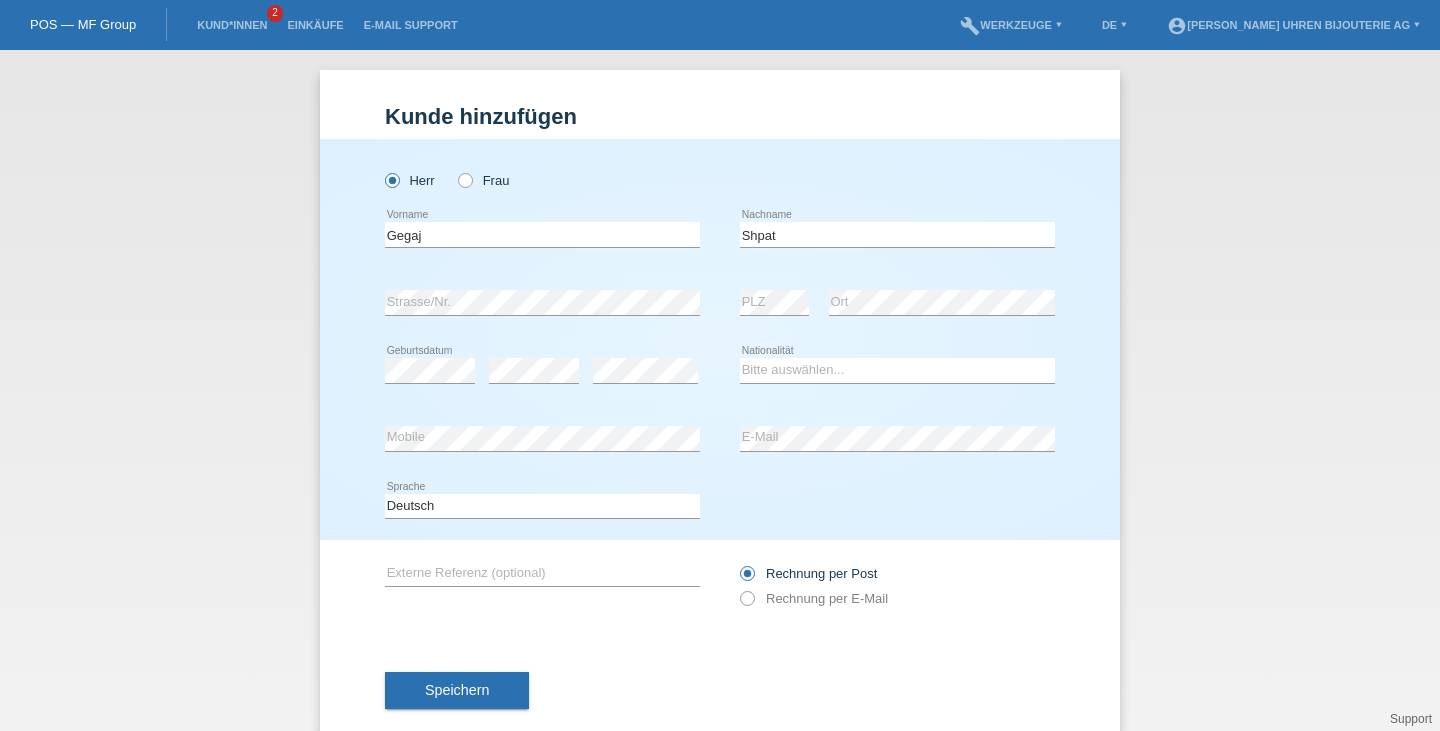 click on "error
PLZ" at bounding box center (774, 303) 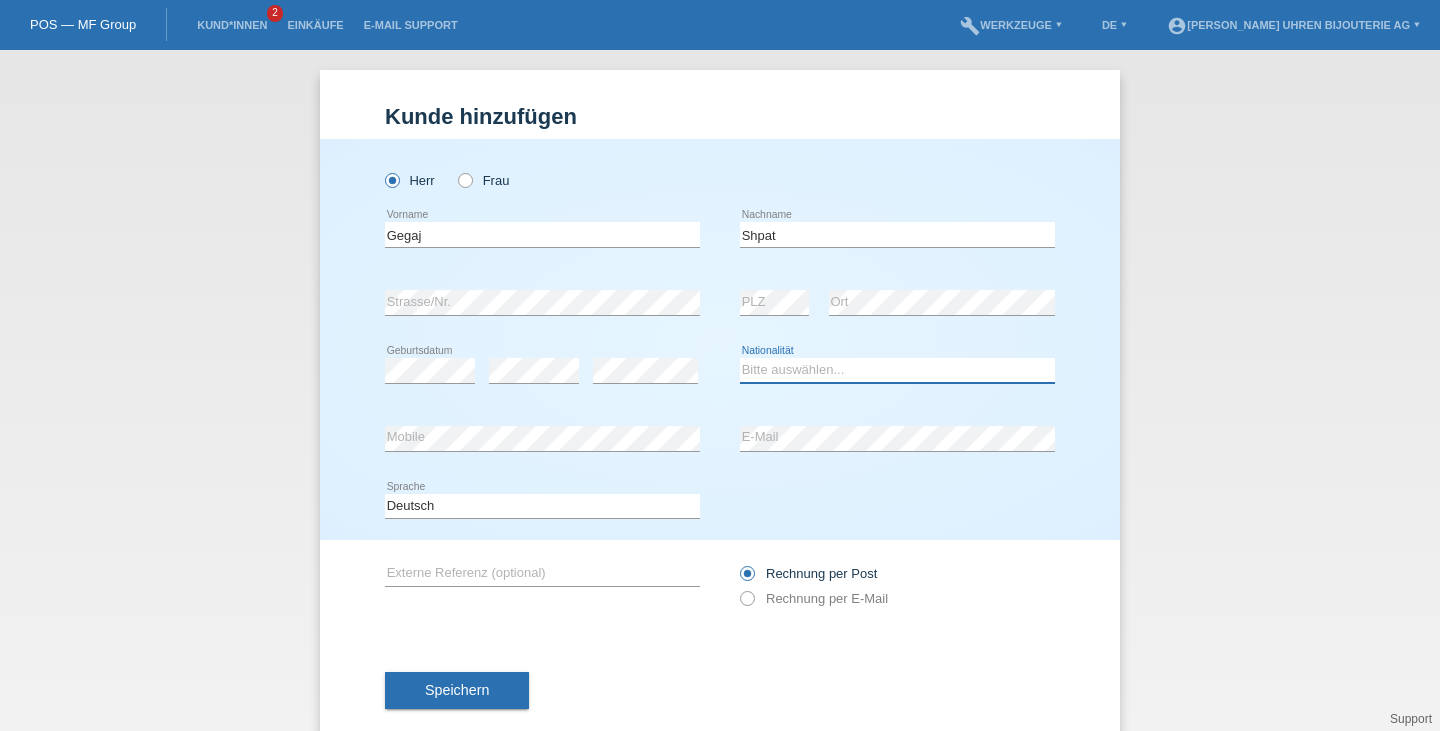 click on "Bitte auswählen...
[GEOGRAPHIC_DATA]
[GEOGRAPHIC_DATA]
[GEOGRAPHIC_DATA]
[GEOGRAPHIC_DATA]
------------
[GEOGRAPHIC_DATA]
[GEOGRAPHIC_DATA]
[GEOGRAPHIC_DATA]
[GEOGRAPHIC_DATA]
[GEOGRAPHIC_DATA]" at bounding box center (897, 370) 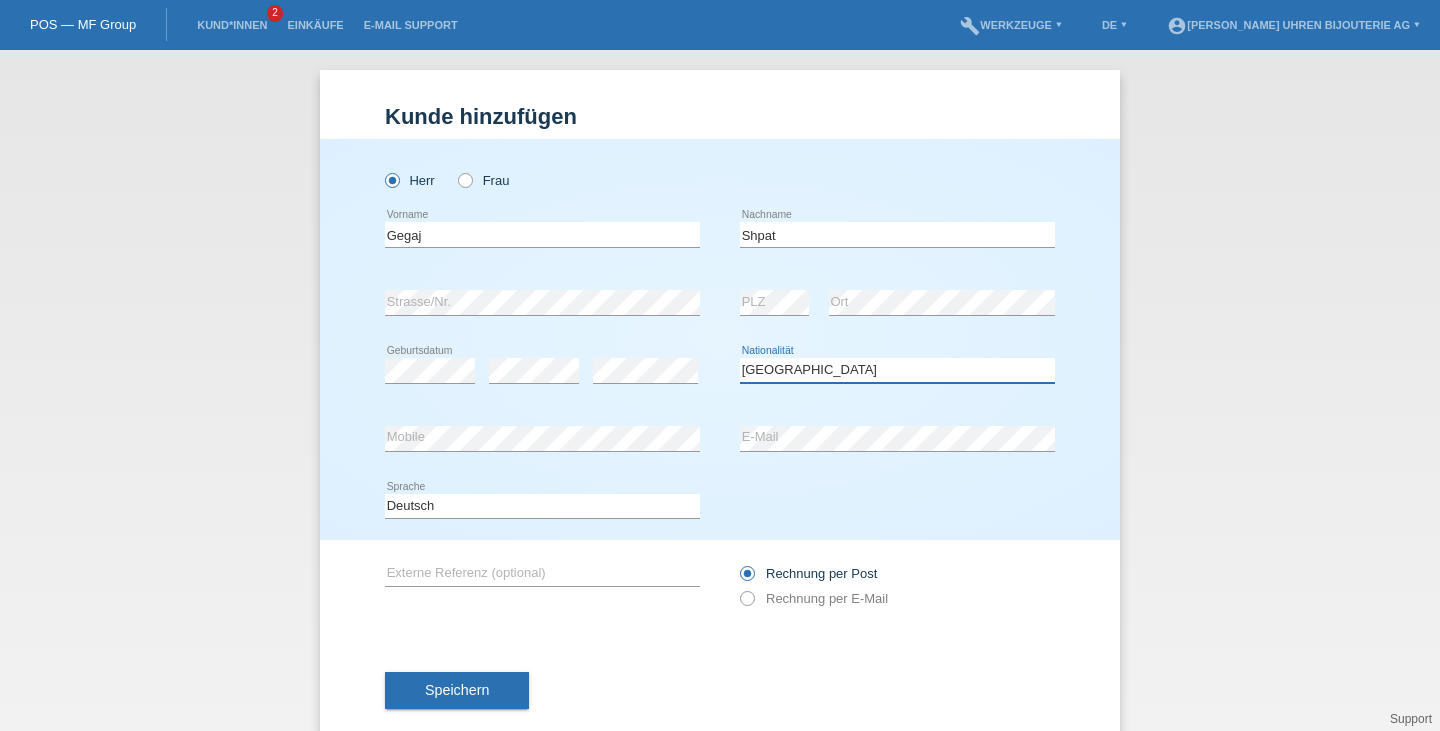 click on "Bitte auswählen...
[GEOGRAPHIC_DATA]
[GEOGRAPHIC_DATA]
[GEOGRAPHIC_DATA]
[GEOGRAPHIC_DATA]
------------
[GEOGRAPHIC_DATA]
[GEOGRAPHIC_DATA]
[GEOGRAPHIC_DATA]
[GEOGRAPHIC_DATA]
[GEOGRAPHIC_DATA]" at bounding box center (897, 370) 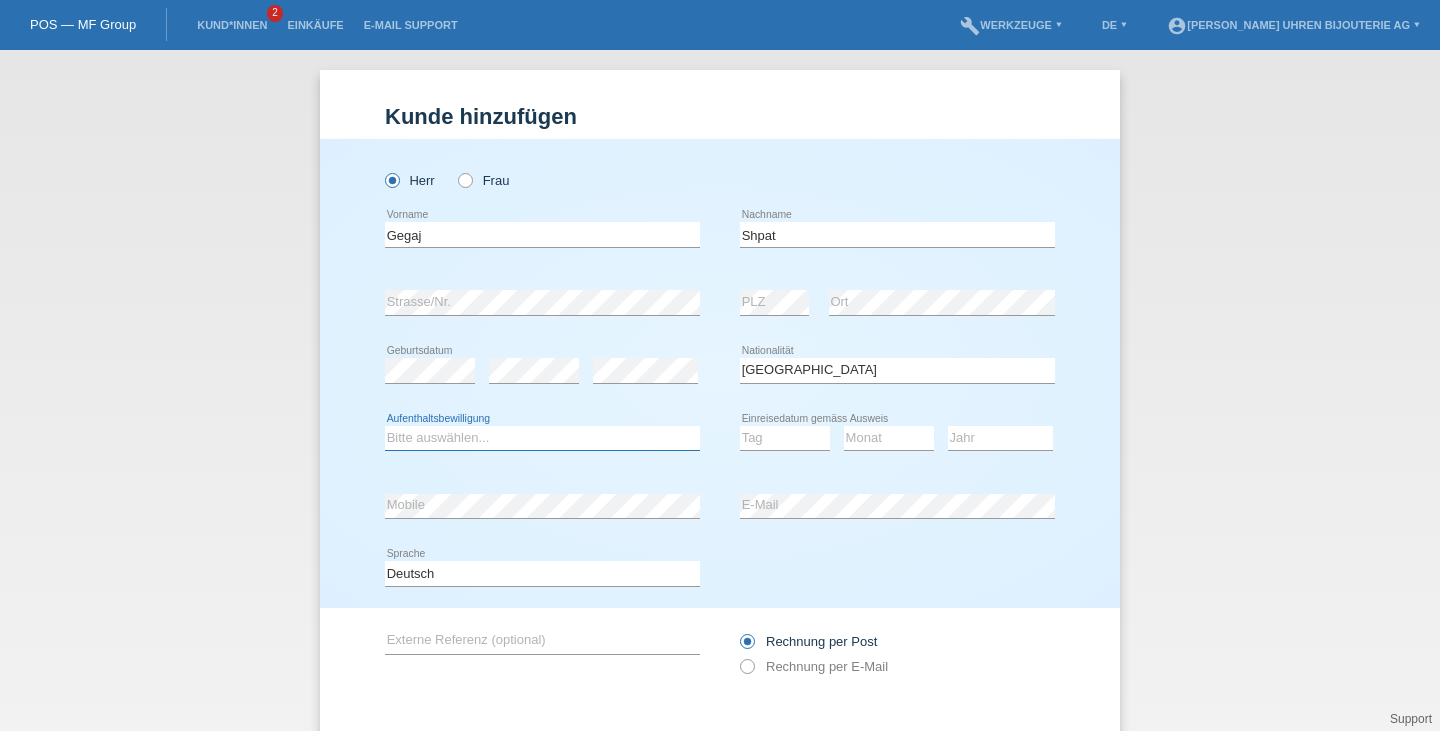 click on "Bitte auswählen...
C
B
B - Flüchtlingsstatus
Andere" at bounding box center [542, 438] 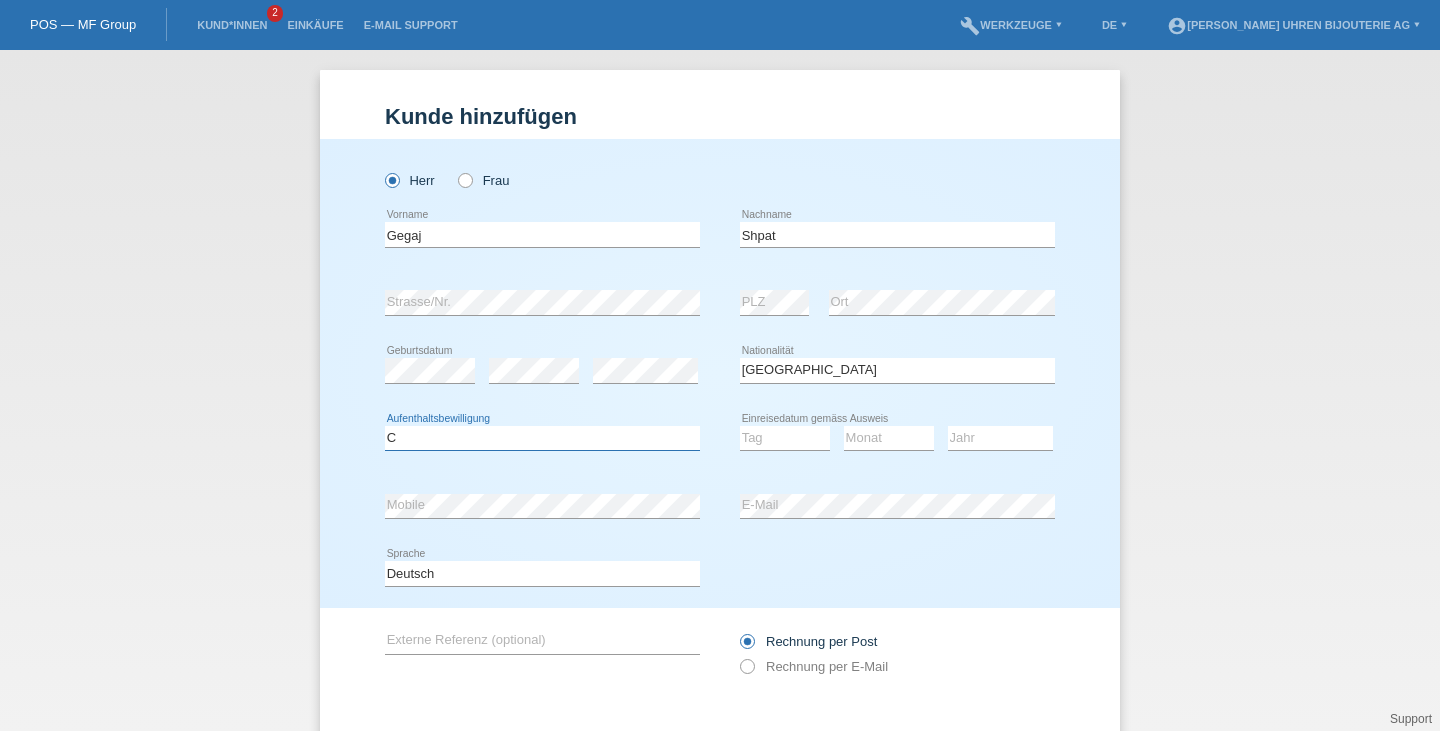 click on "Bitte auswählen...
C
B
B - Flüchtlingsstatus
Andere" at bounding box center (542, 438) 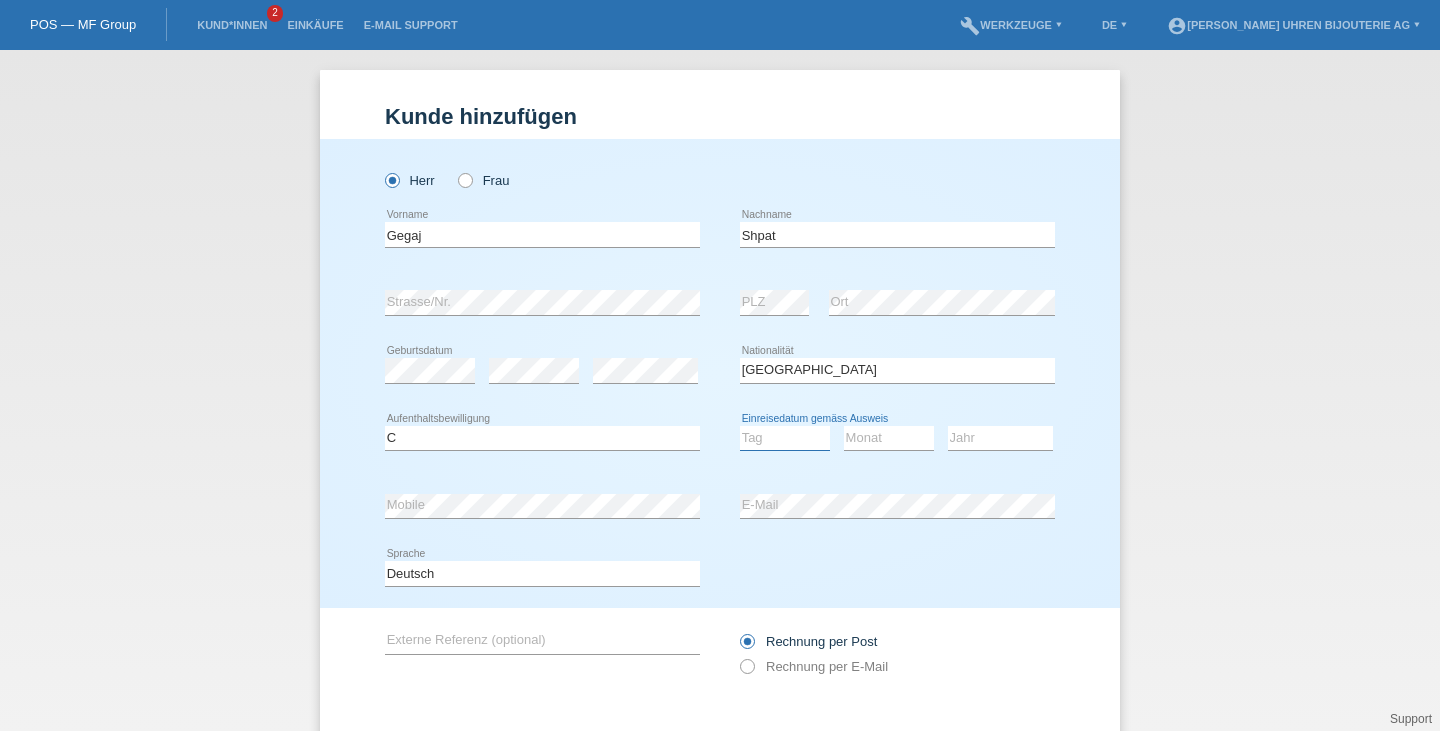 click on "Tag
01
02
03
04
05
06
07
08
09
10 11" at bounding box center [785, 438] 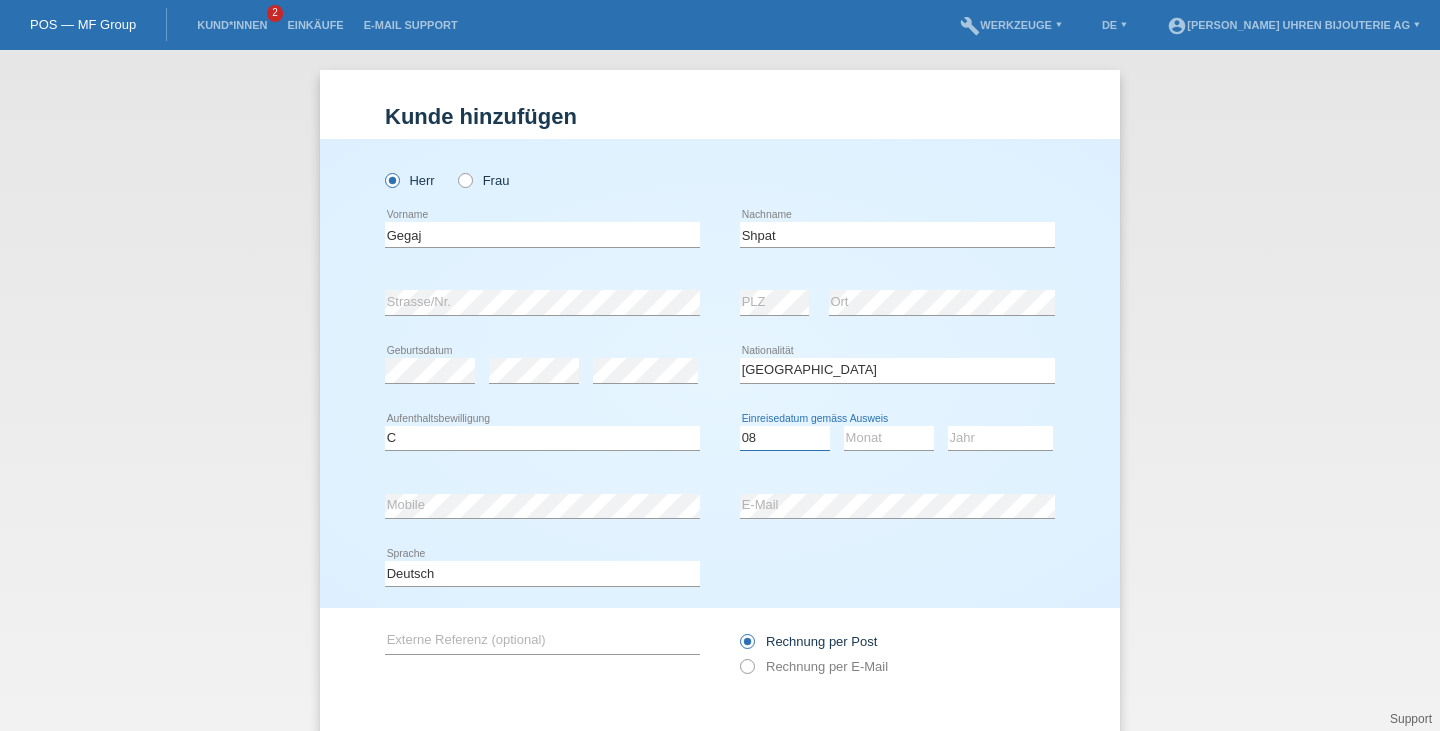 click on "Tag
01
02
03
04
05
06
07
08
09
10 11" at bounding box center [785, 438] 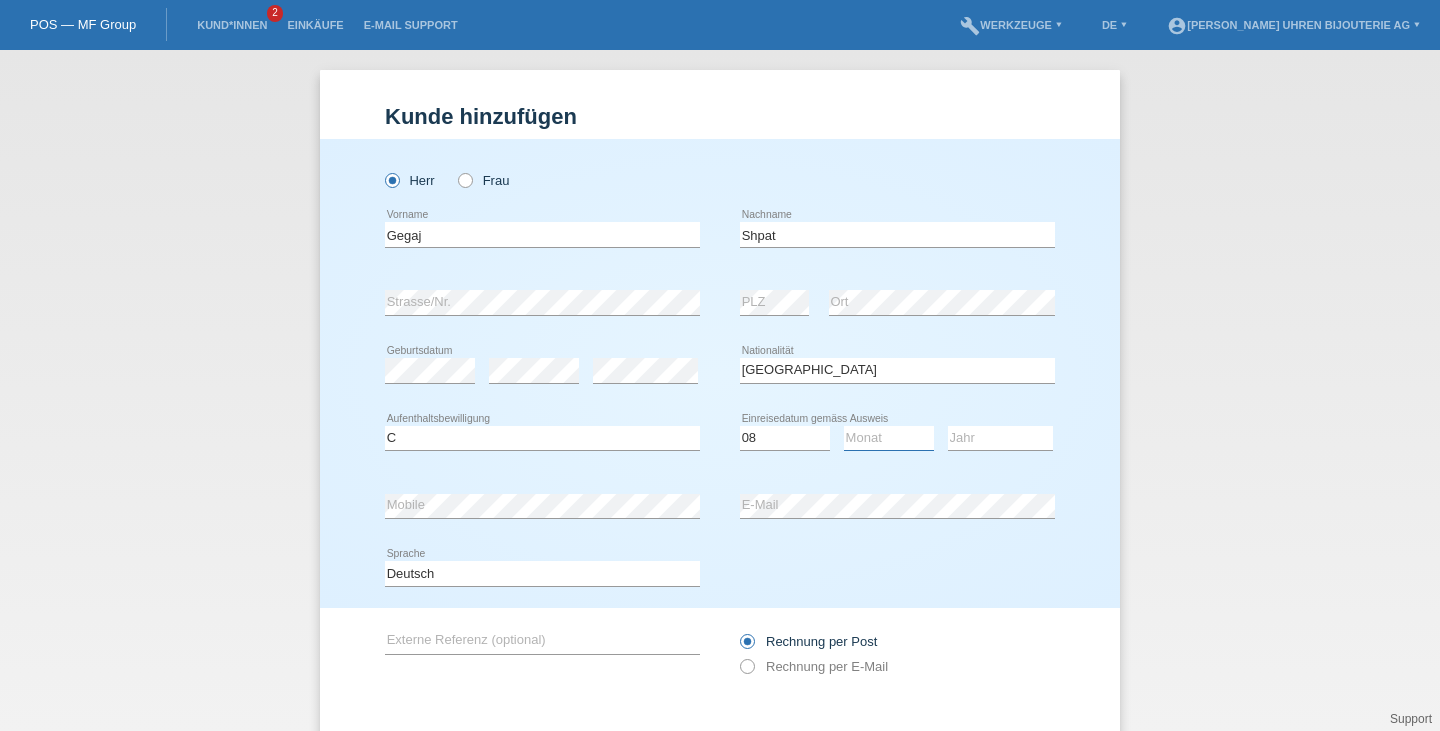 click on "Monat
01
02
03
04
05
06
07
08
09
10 11" at bounding box center (889, 438) 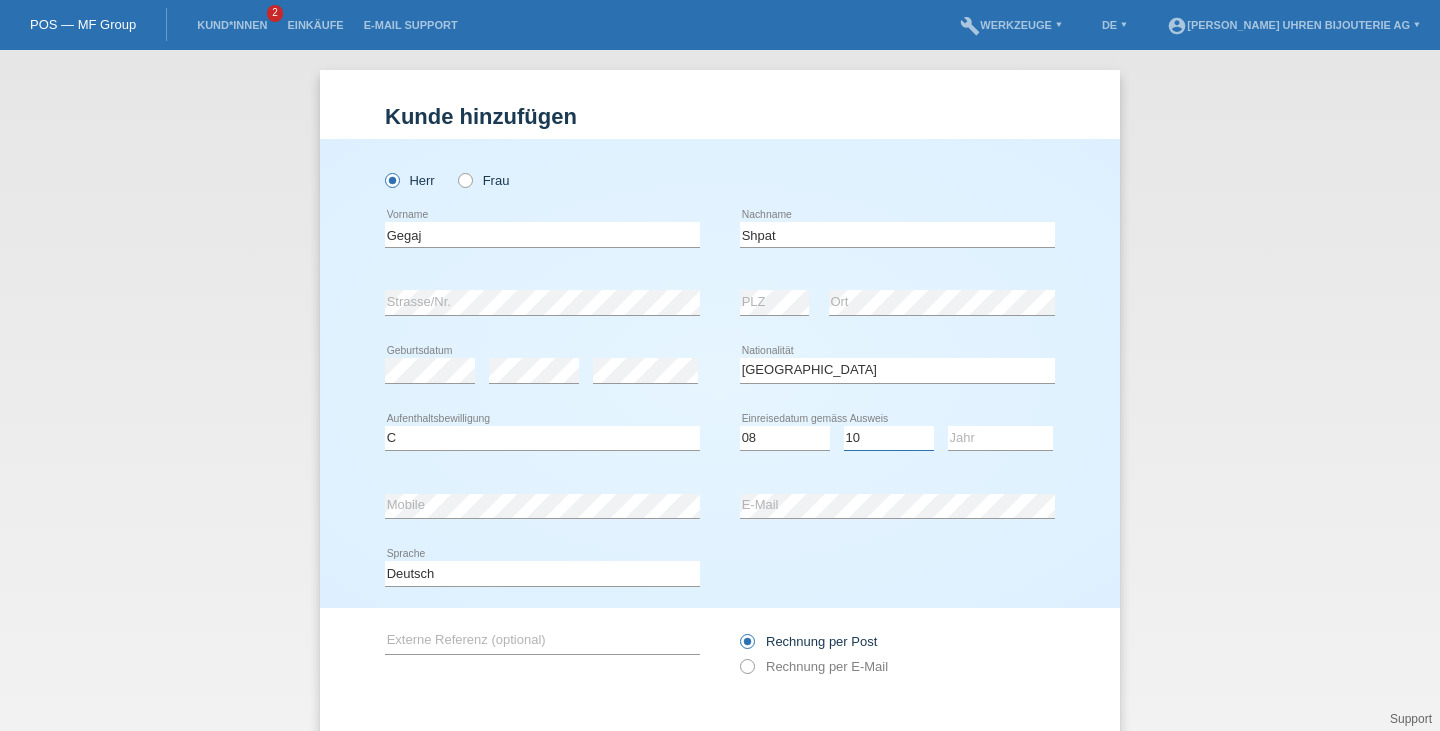 click on "Monat
01
02
03
04
05
06
07
08
09
10 11" at bounding box center [889, 438] 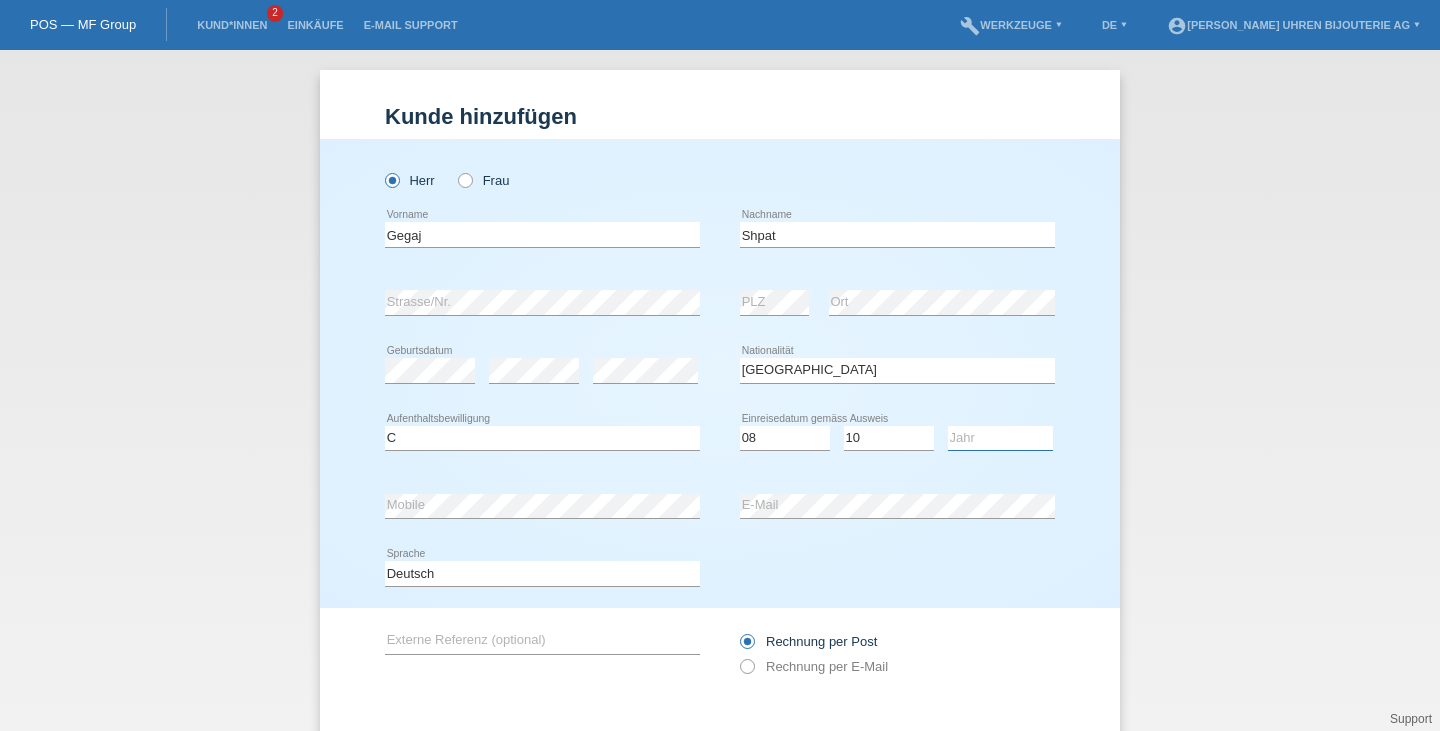 click on "Jahr
2025
2024
2023
2022
2021
2020
2019
2018
2017 2016 2015 2014 2013 2012 2011 2010 2009 2008 2007 2006 2005 2004 2003 2002 2001" at bounding box center [1000, 438] 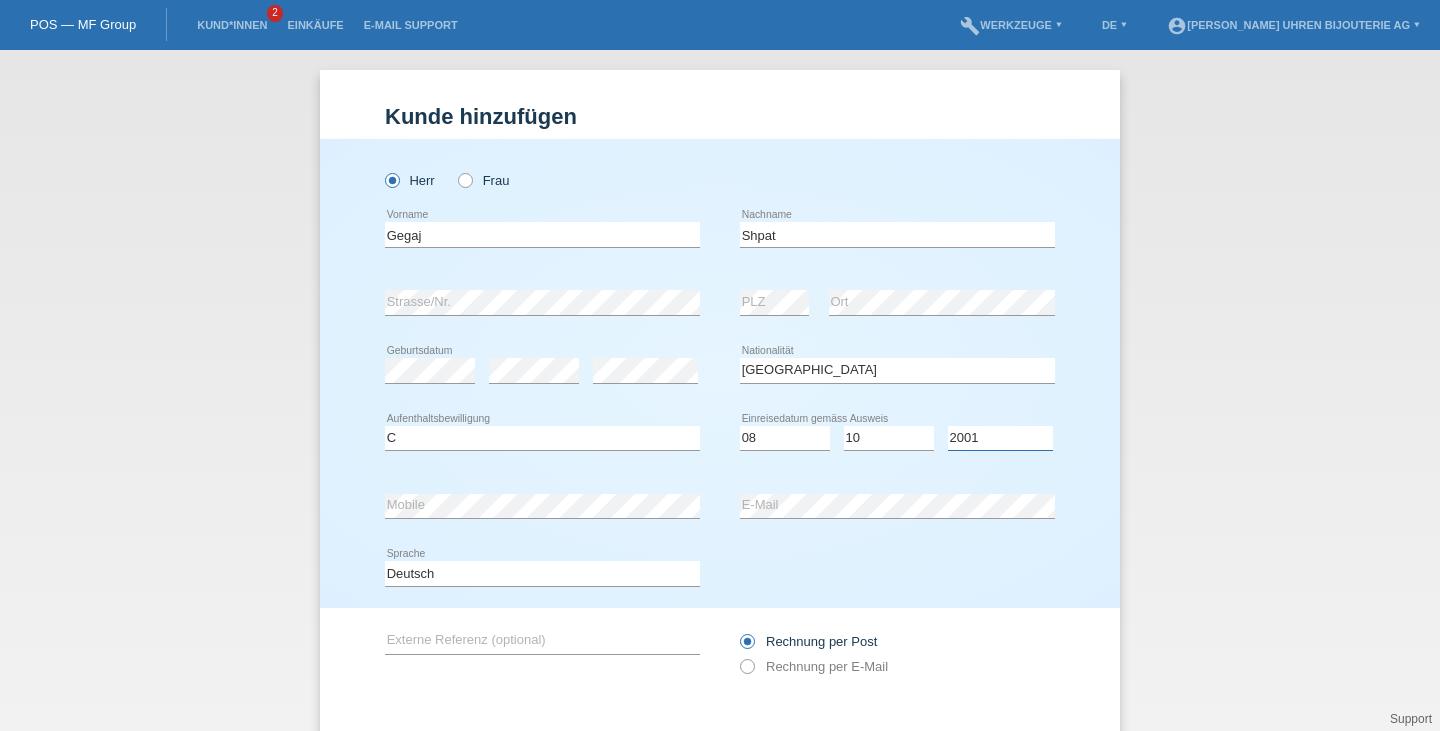 click on "Jahr
2025
2024
2023
2022
2021
2020
2019
2018
2017 2016 2015 2014 2013 2012 2011 2010 2009 2008 2007 2006 2005 2004 2003 2002 2001" at bounding box center [1000, 438] 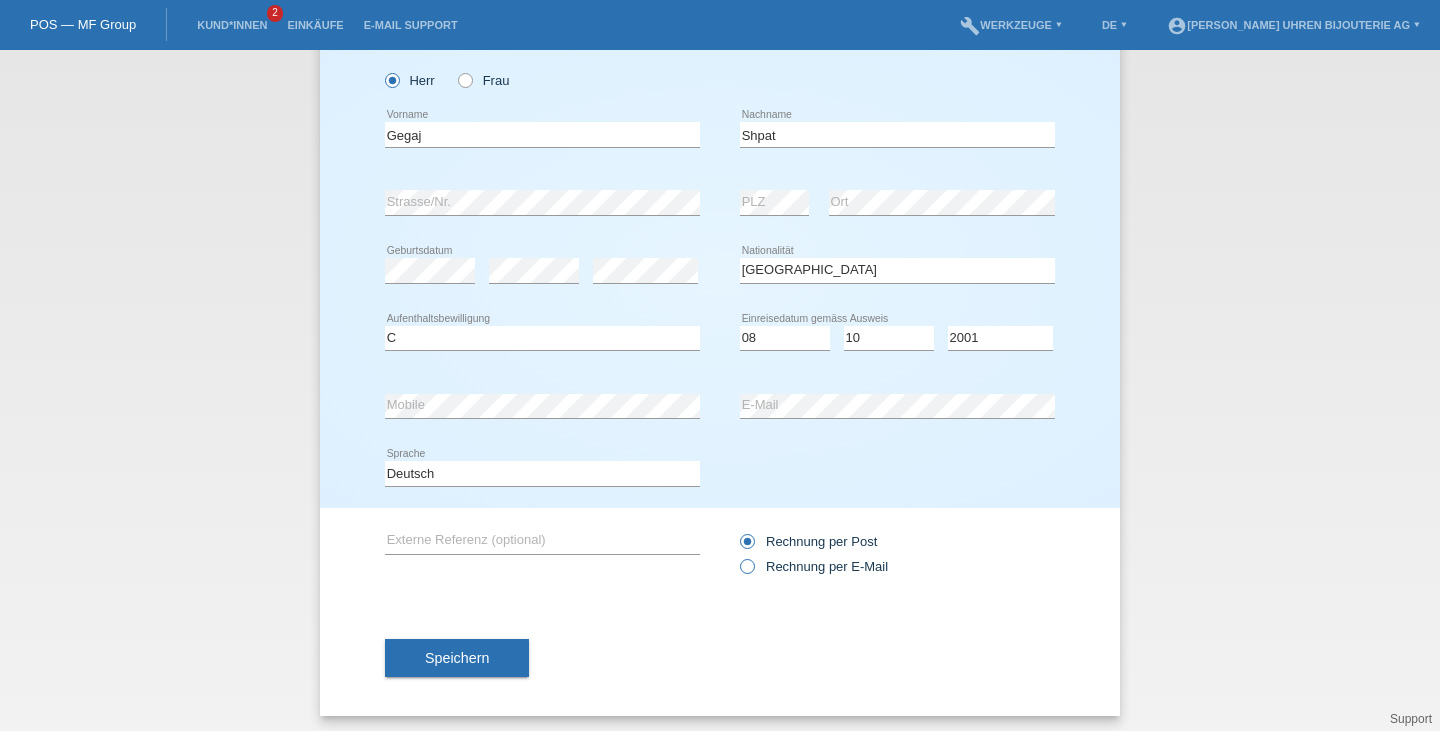 click at bounding box center [737, 556] 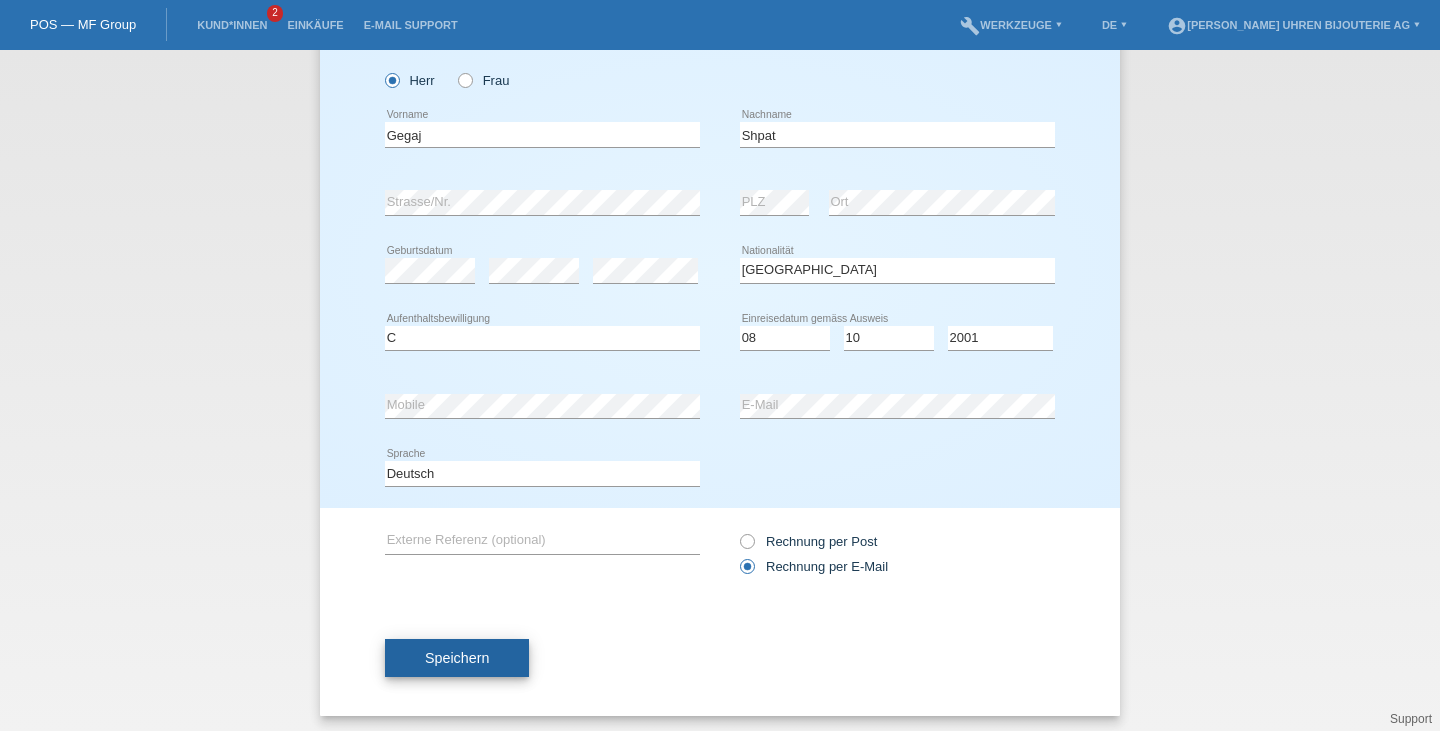 click on "Speichern" at bounding box center (457, 658) 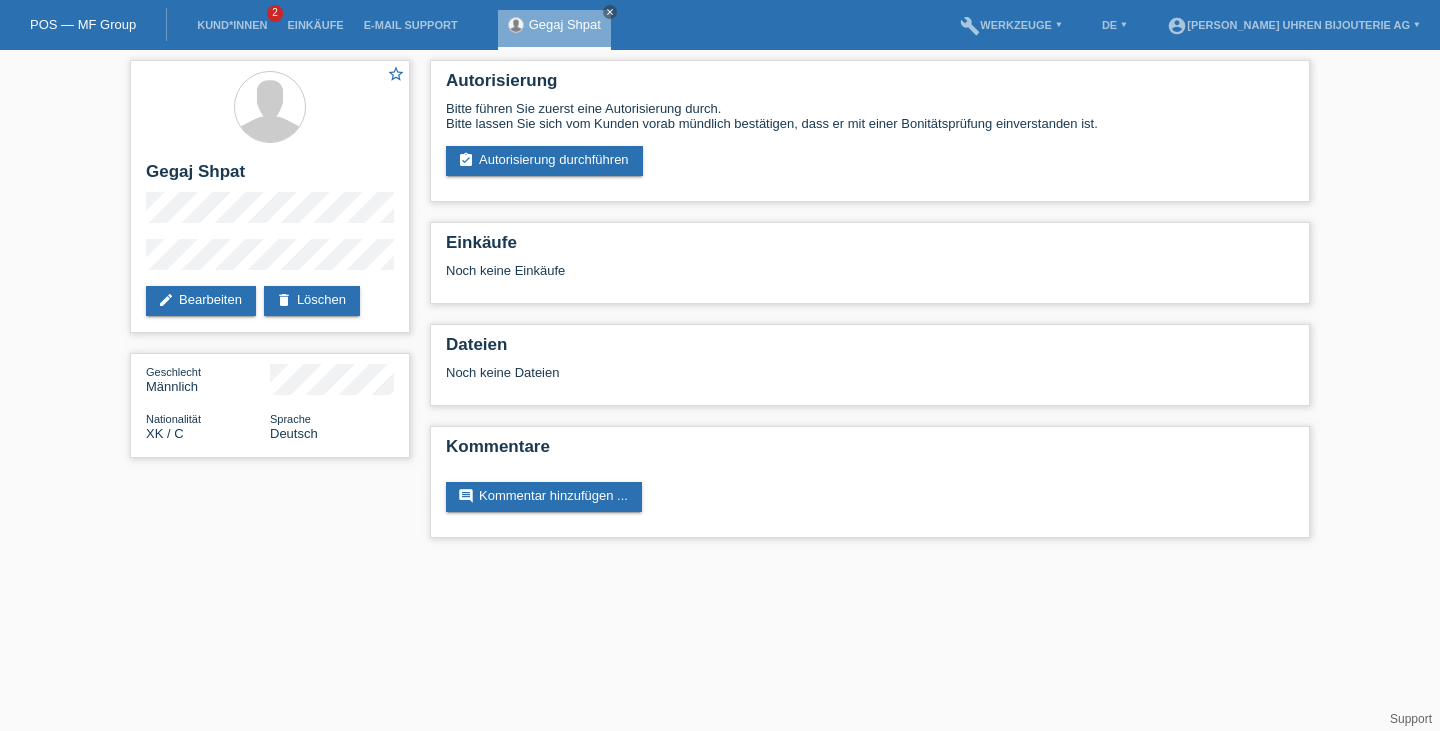 scroll, scrollTop: 0, scrollLeft: 0, axis: both 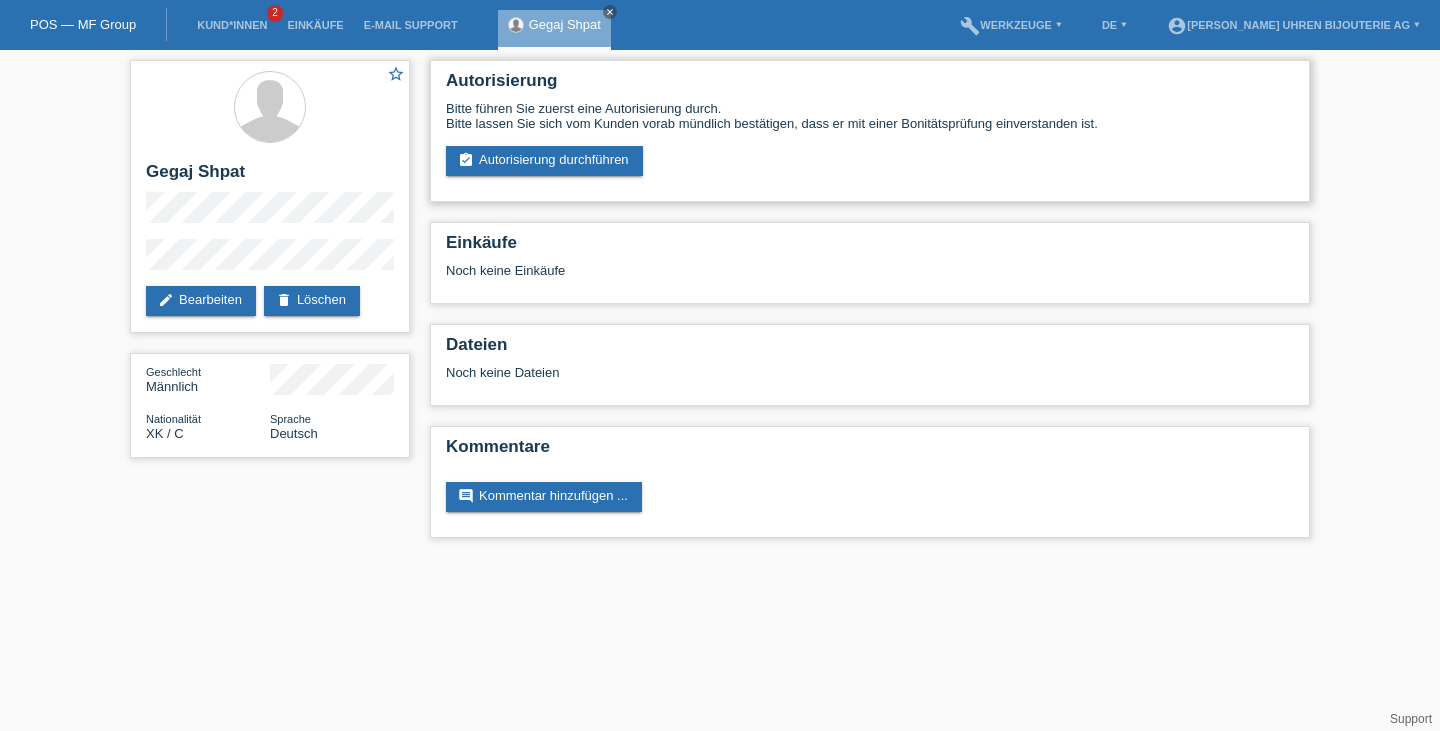 click on "Bitte führen Sie zuerst eine Autorisierung durch.
Bitte lassen Sie sich vom Kunden vorab mündlich bestätigen, dass er mit einer Bonitätsprüfung einverstanden ist.
assignment_turned_in  Autorisierung durchführen" at bounding box center (870, 138) 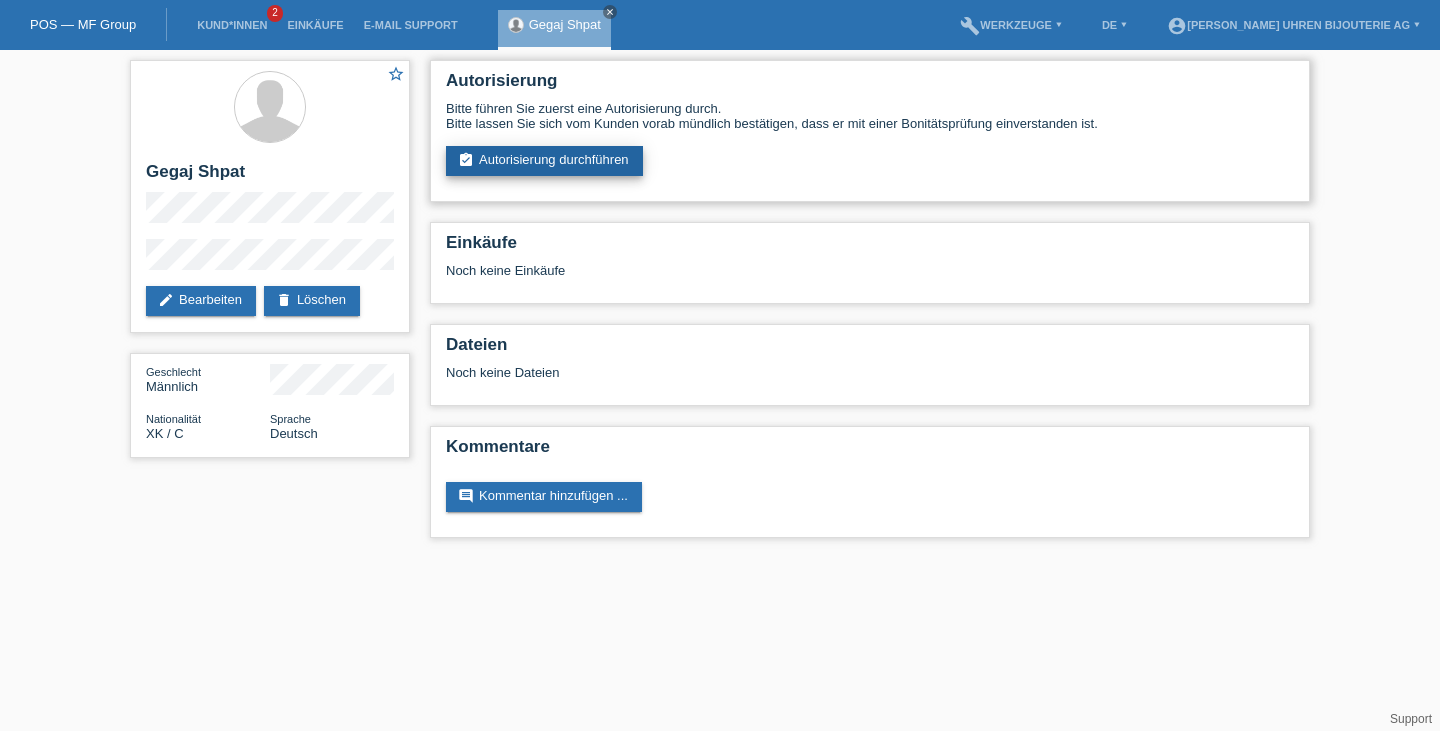click on "assignment_turned_in  Autorisierung durchführen" at bounding box center (544, 161) 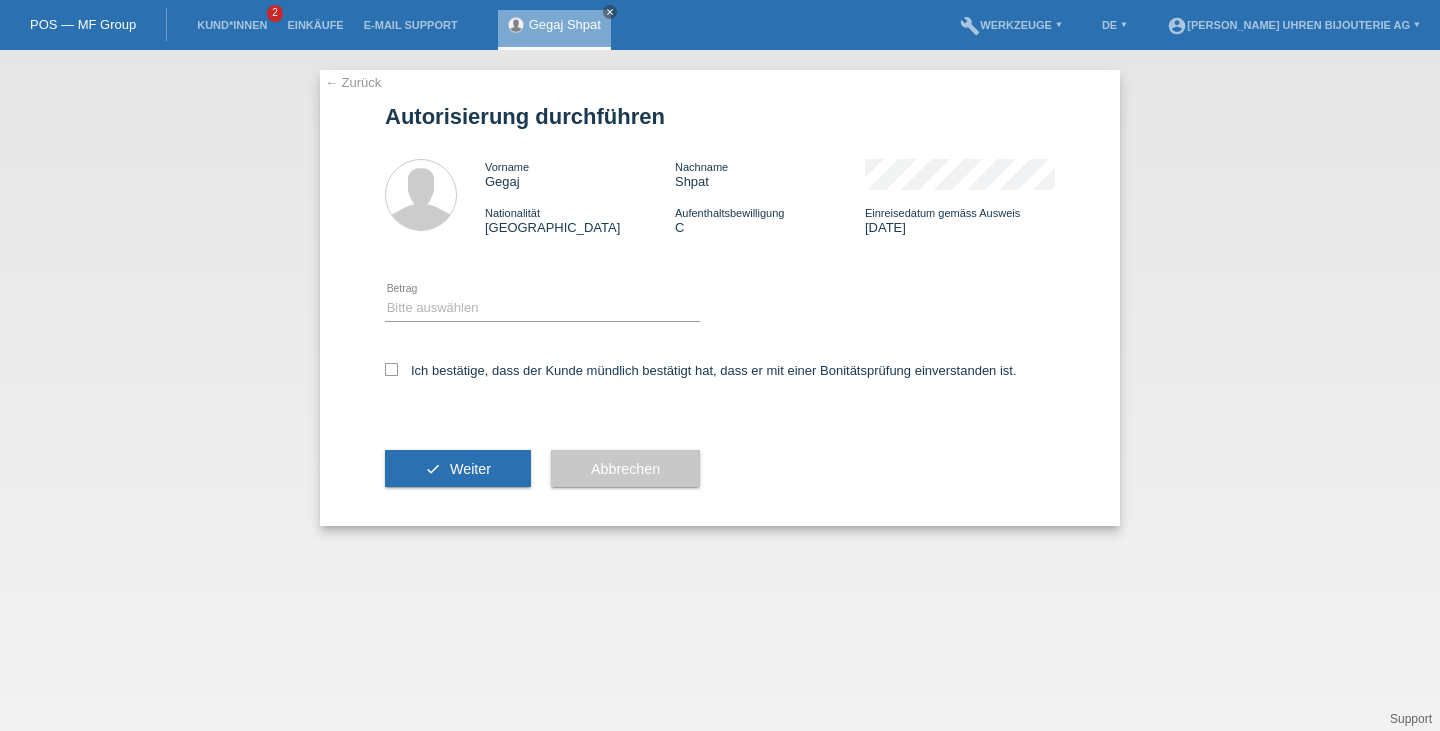 scroll, scrollTop: 0, scrollLeft: 0, axis: both 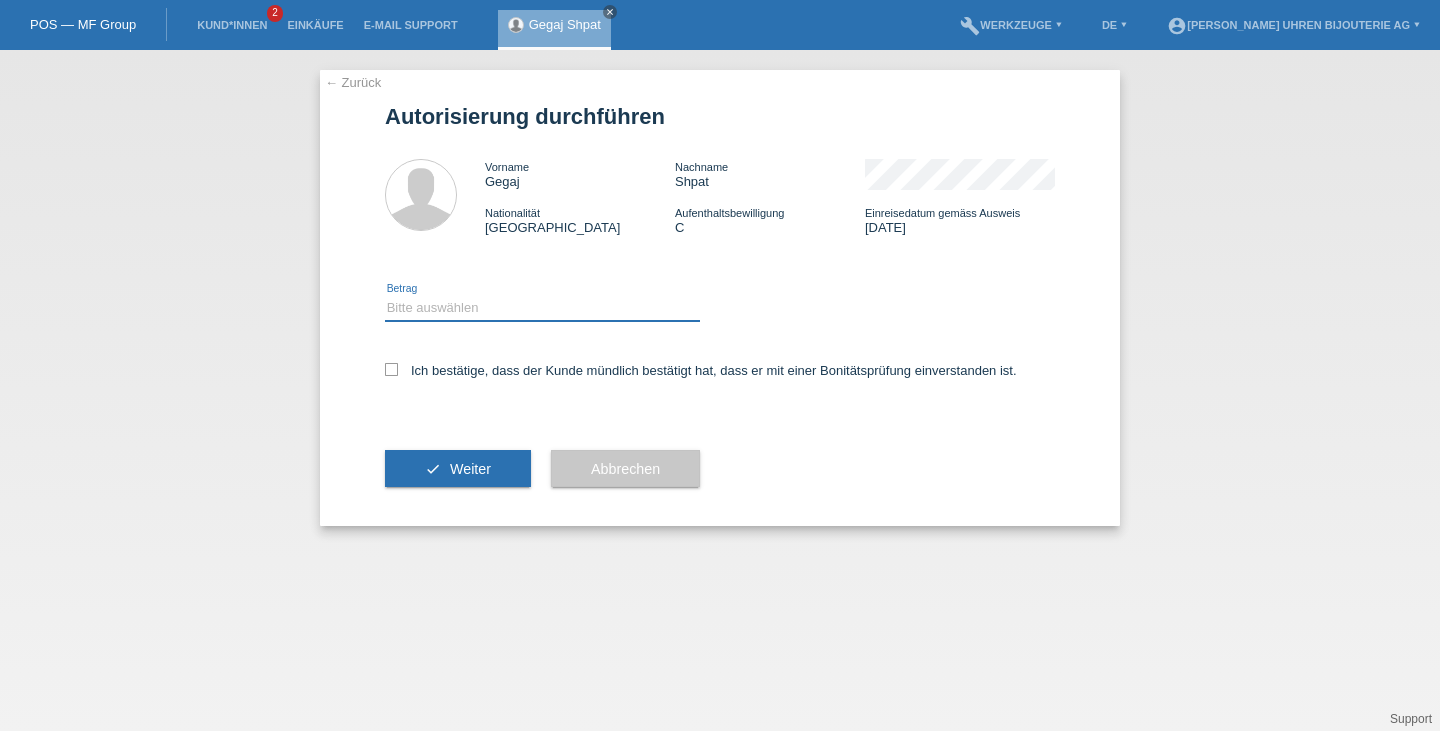 click on "Bitte auswählen
CHF 1.00 - CHF 499.00
CHF 500.00 - CHF 1'999.00
CHF 2'000.00 - CHF 12'000.00" at bounding box center (542, 308) 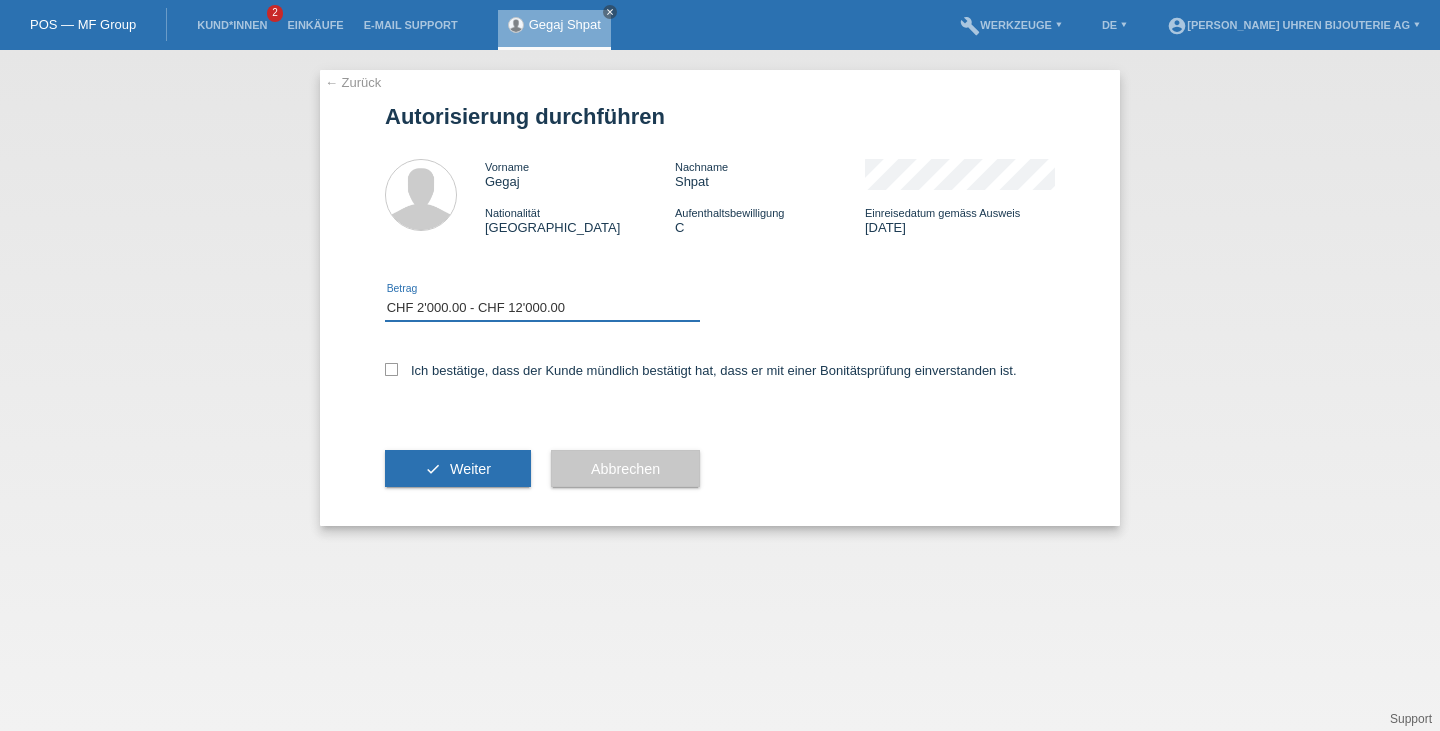 click on "Bitte auswählen
CHF 1.00 - CHF 499.00
CHF 500.00 - CHF 1'999.00
CHF 2'000.00 - CHF 12'000.00" at bounding box center (542, 308) 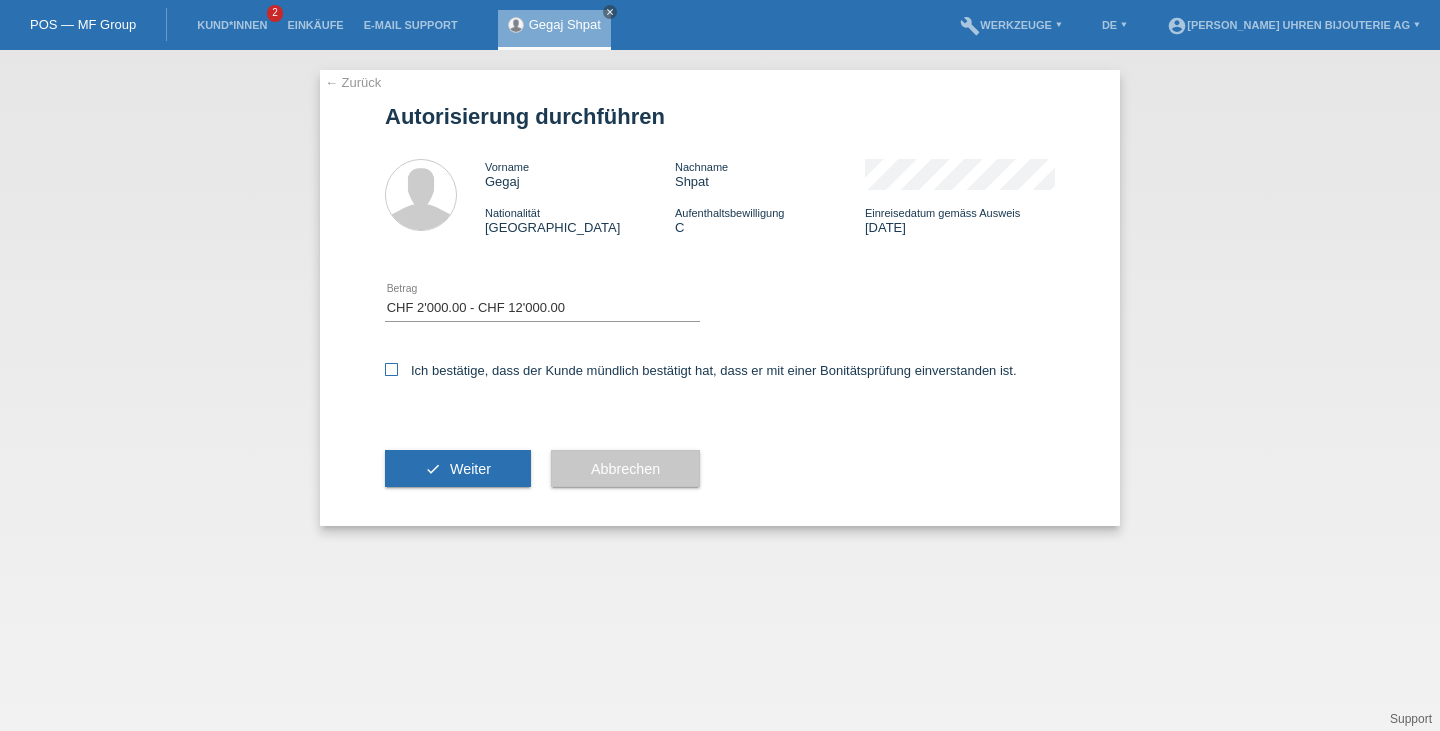 click at bounding box center (391, 369) 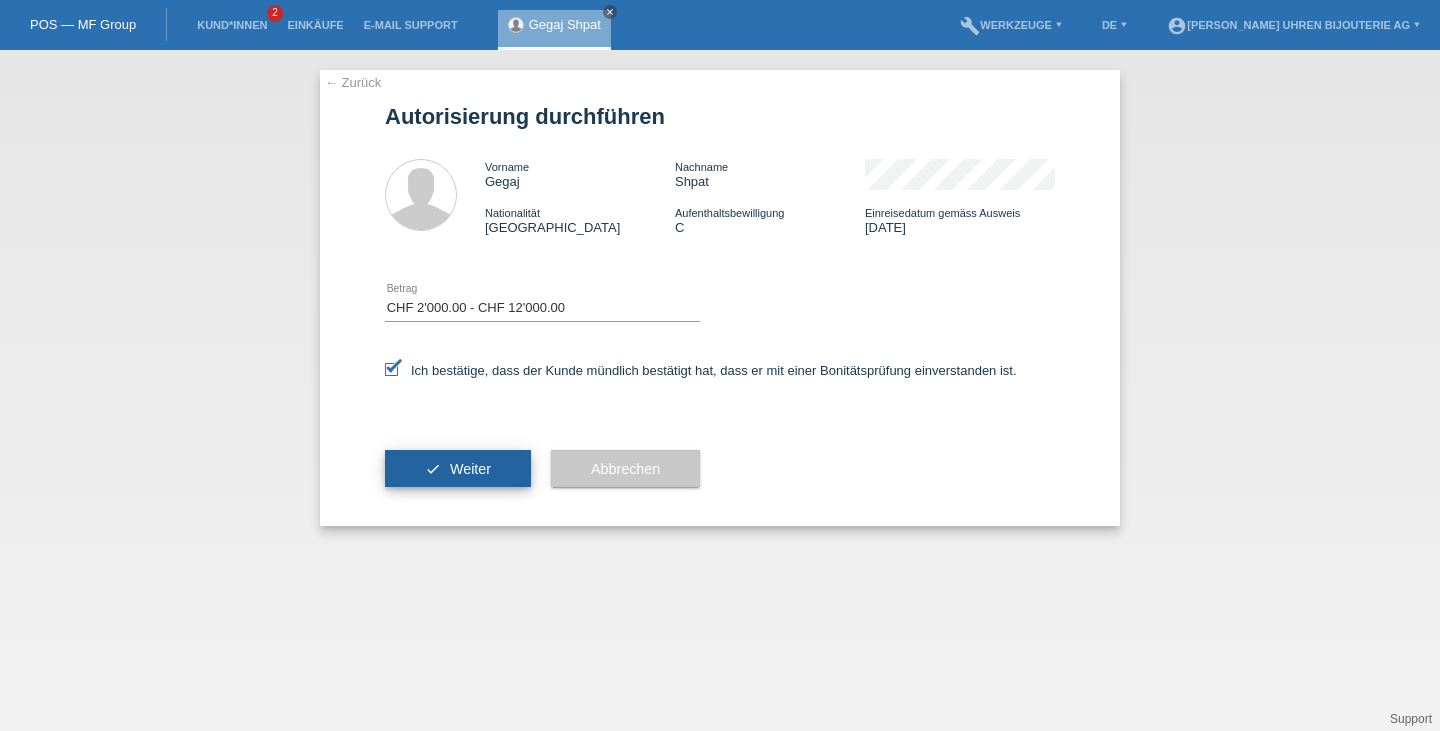 click on "check   Weiter" at bounding box center (458, 469) 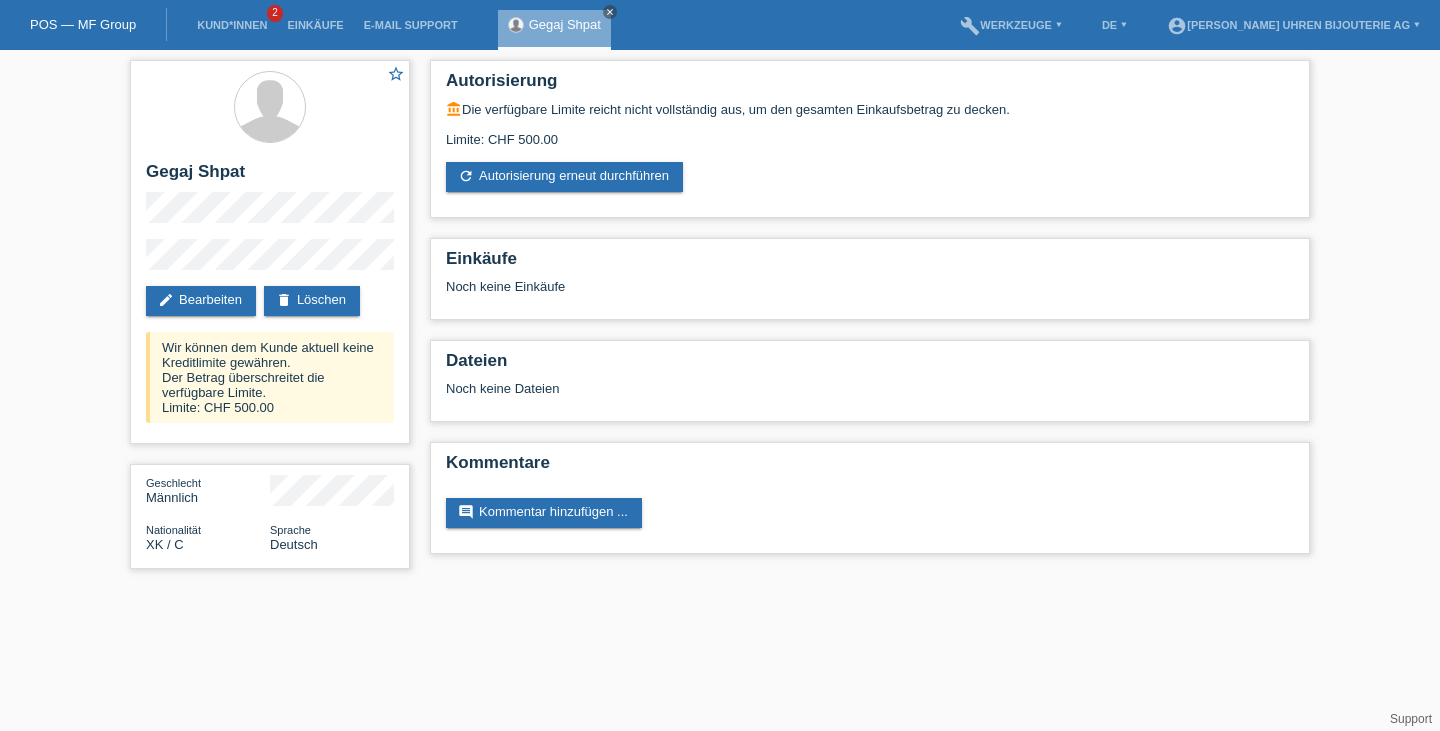 scroll, scrollTop: 0, scrollLeft: 0, axis: both 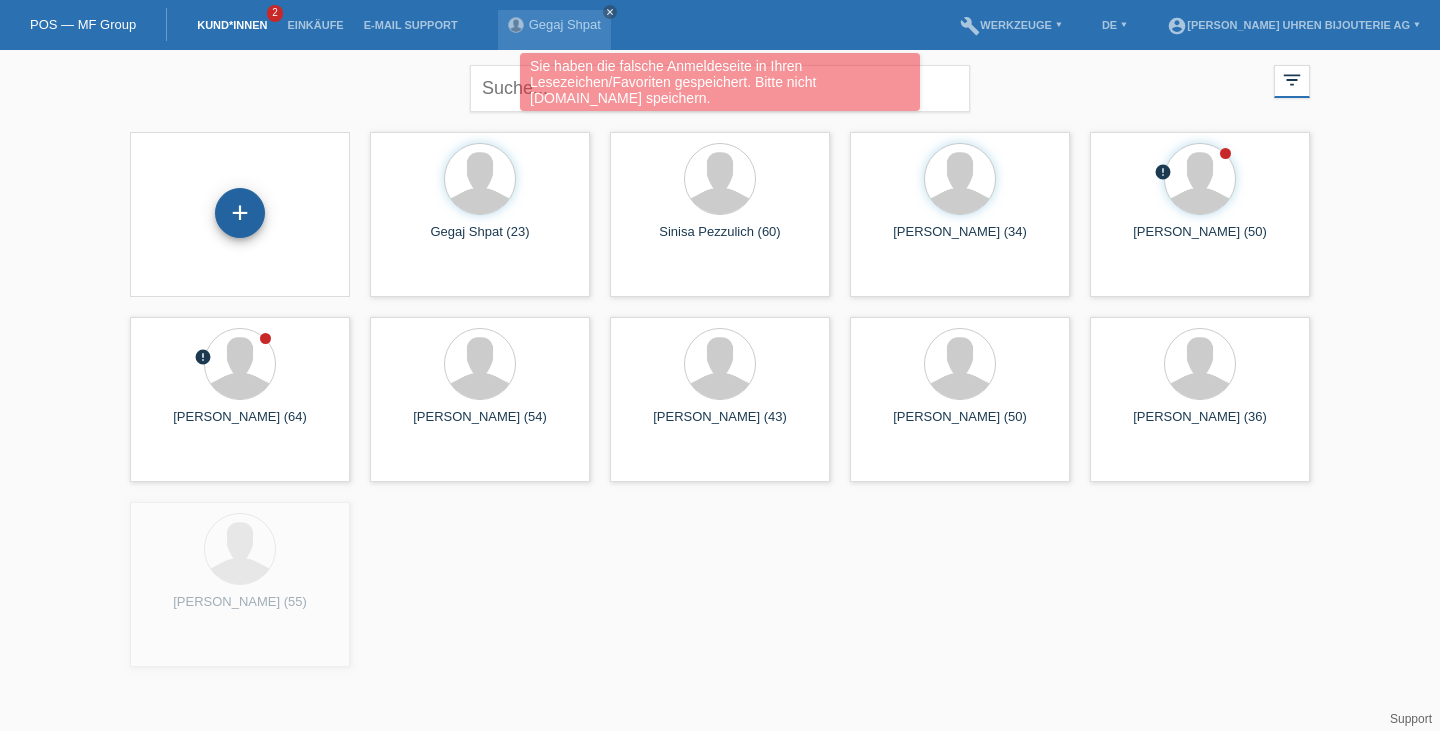 click on "+" at bounding box center (240, 213) 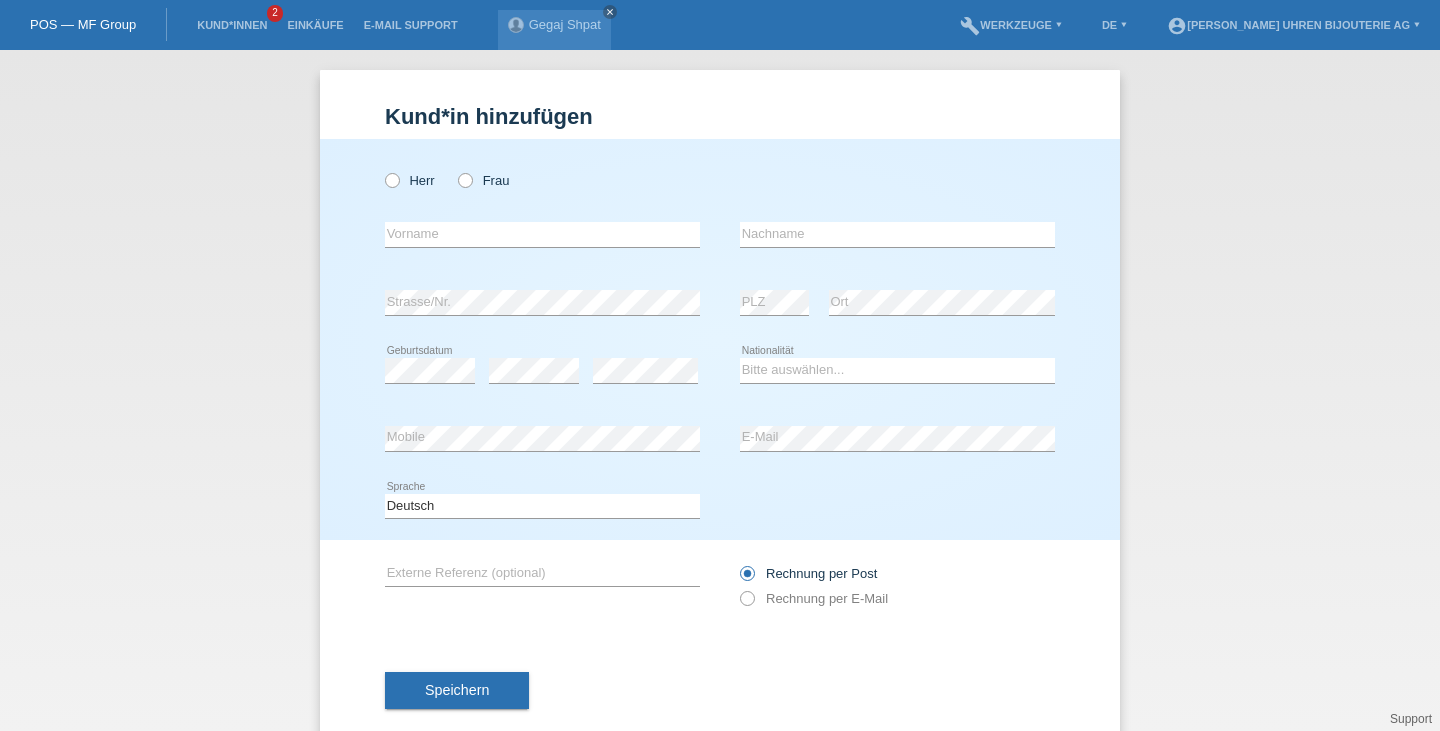 scroll, scrollTop: 0, scrollLeft: 0, axis: both 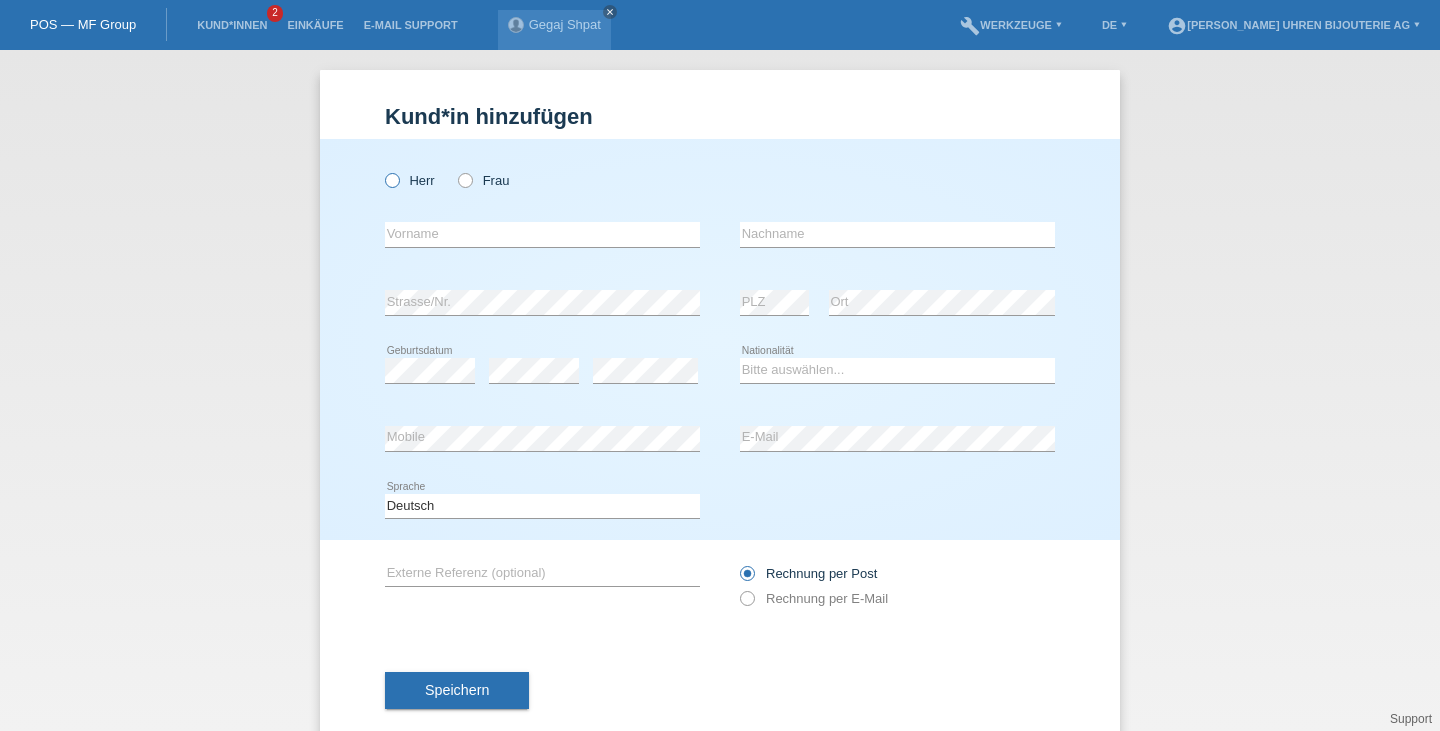 click at bounding box center [382, 170] 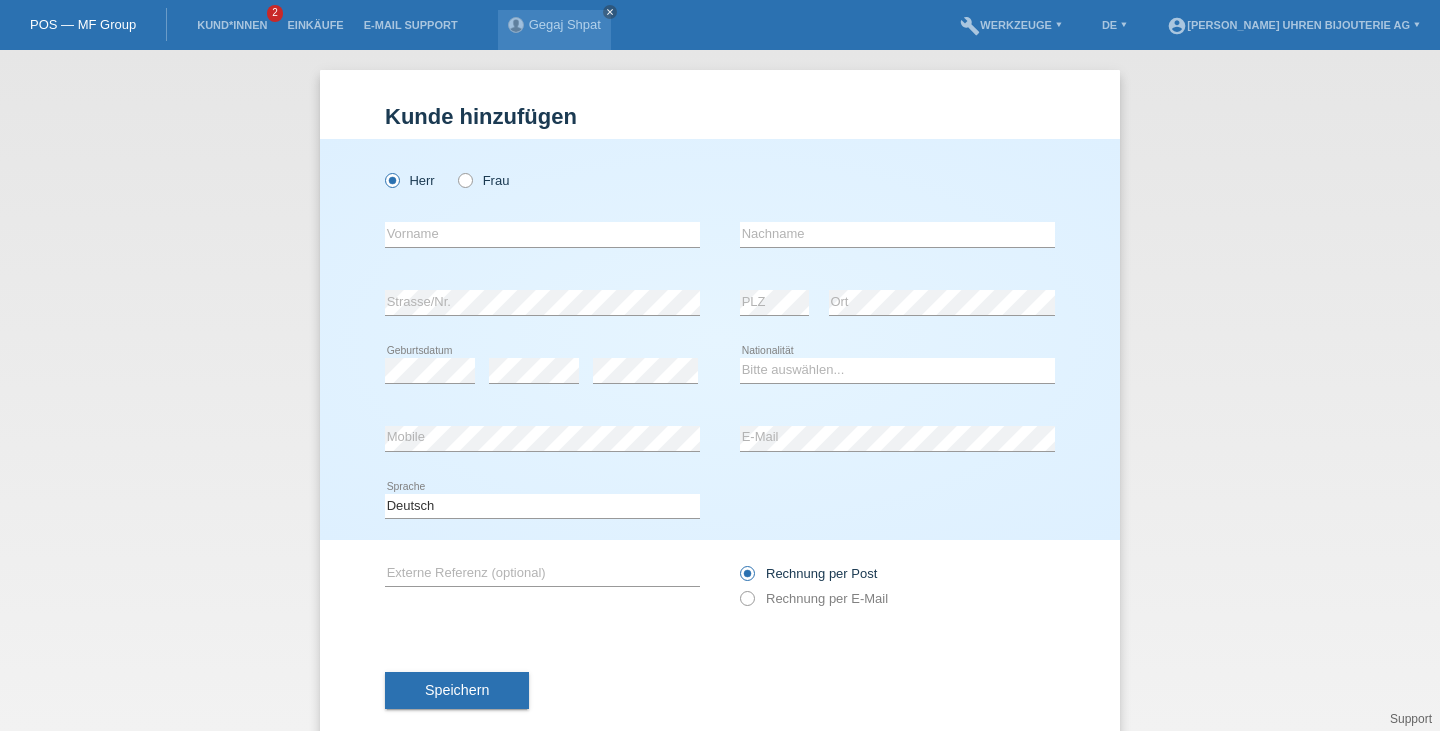 click on "error
Vorname" at bounding box center (542, 235) 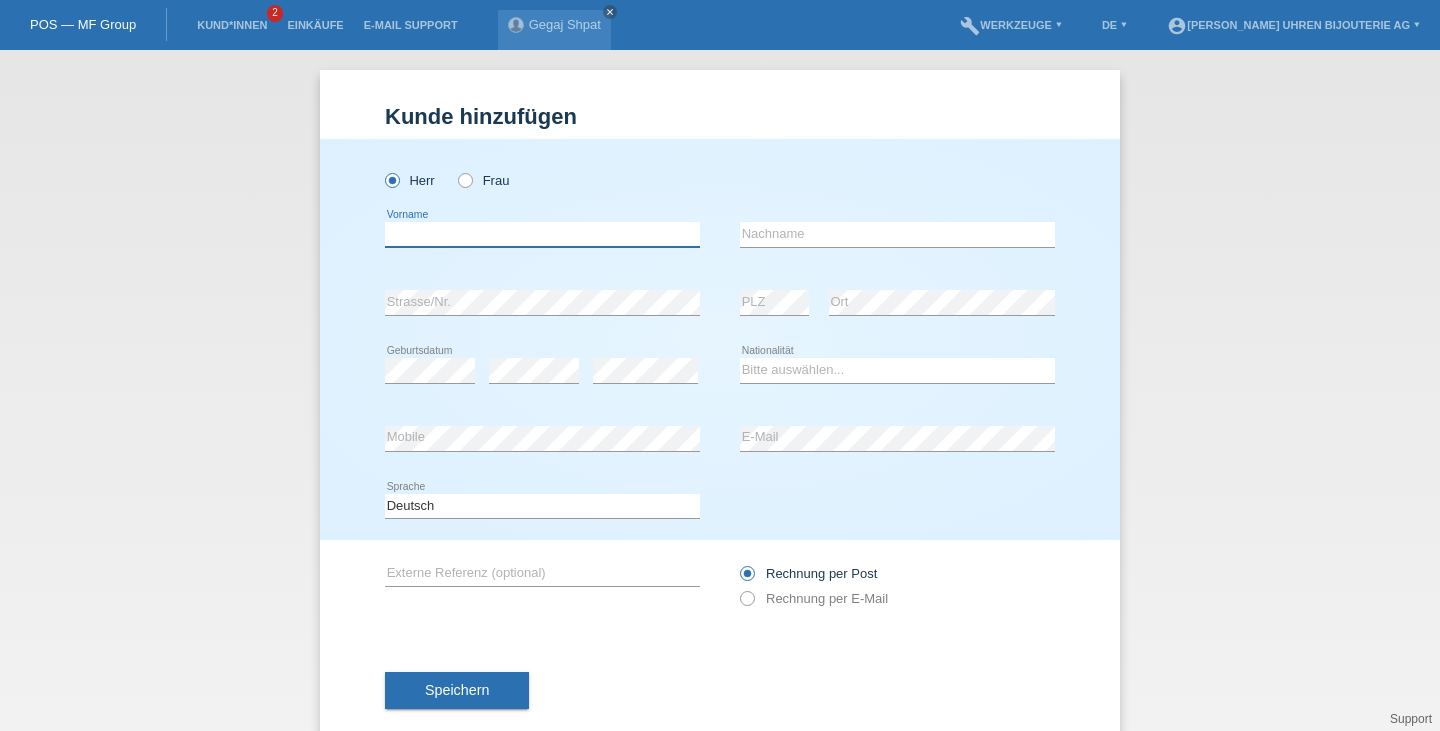 click at bounding box center (542, 234) 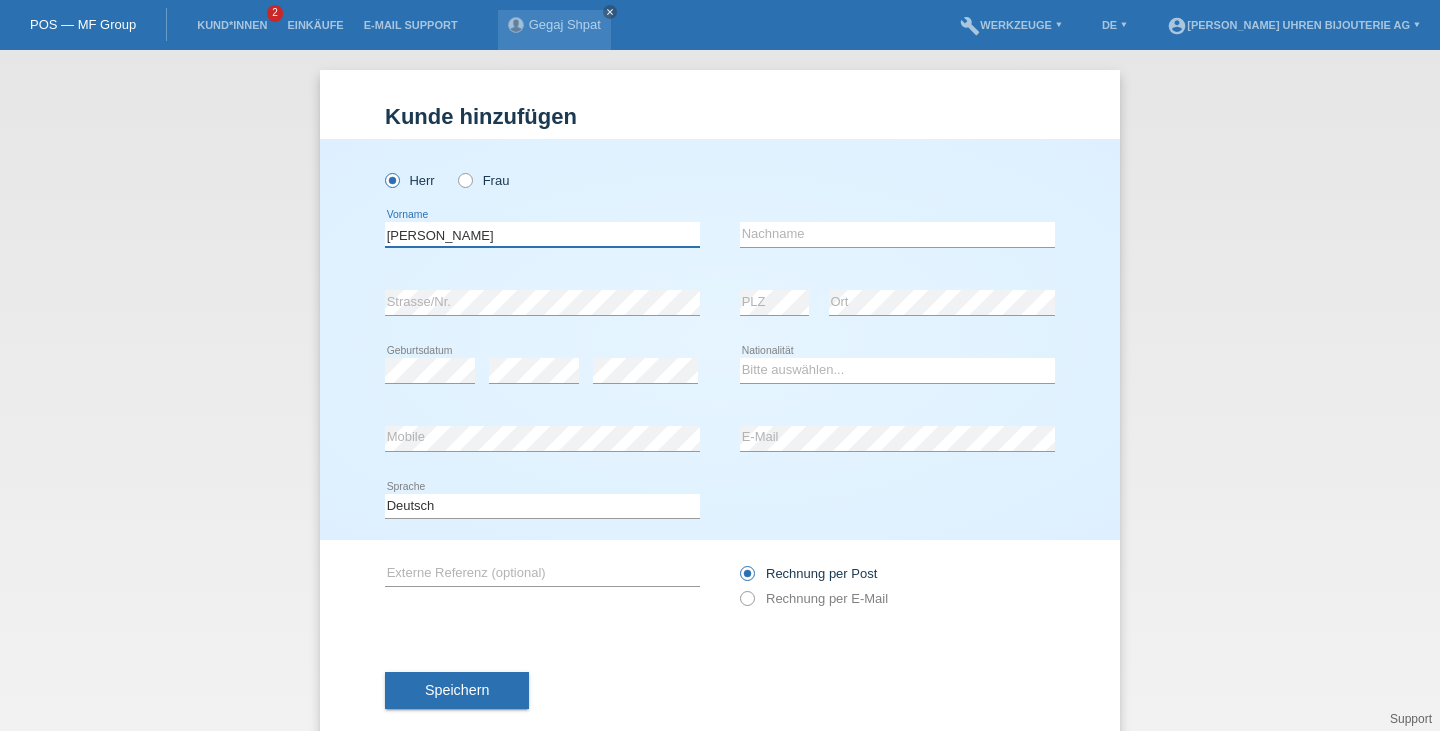 type on "[PERSON_NAME]" 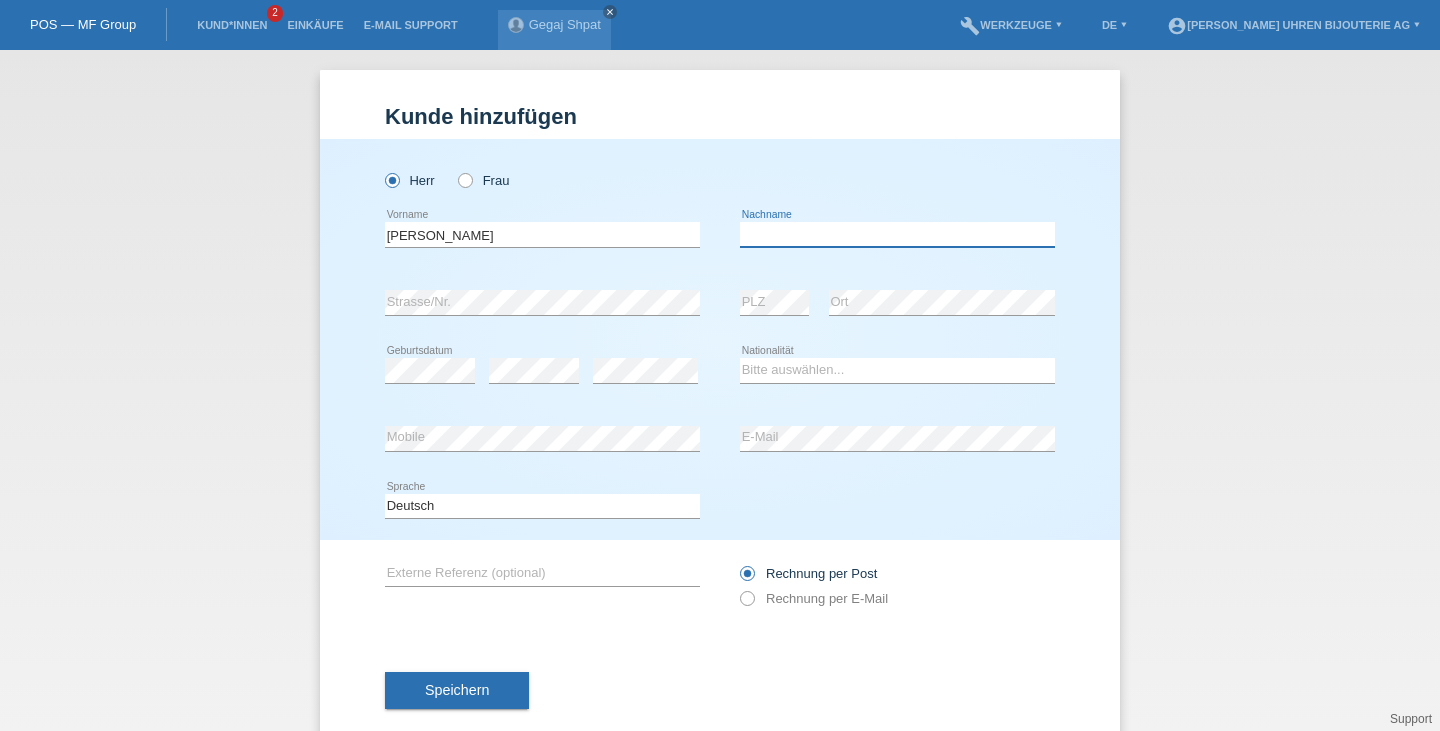 click at bounding box center (897, 234) 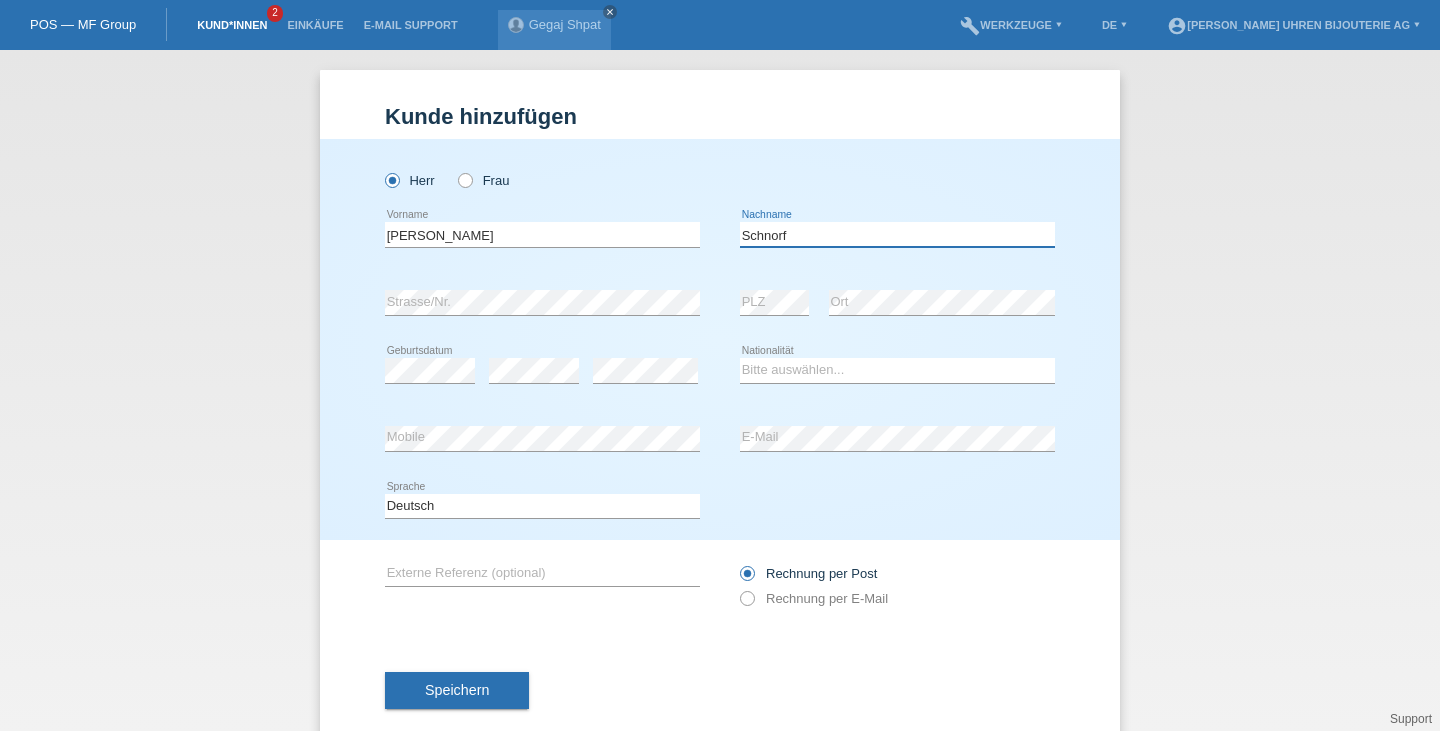 type on "Schnorf" 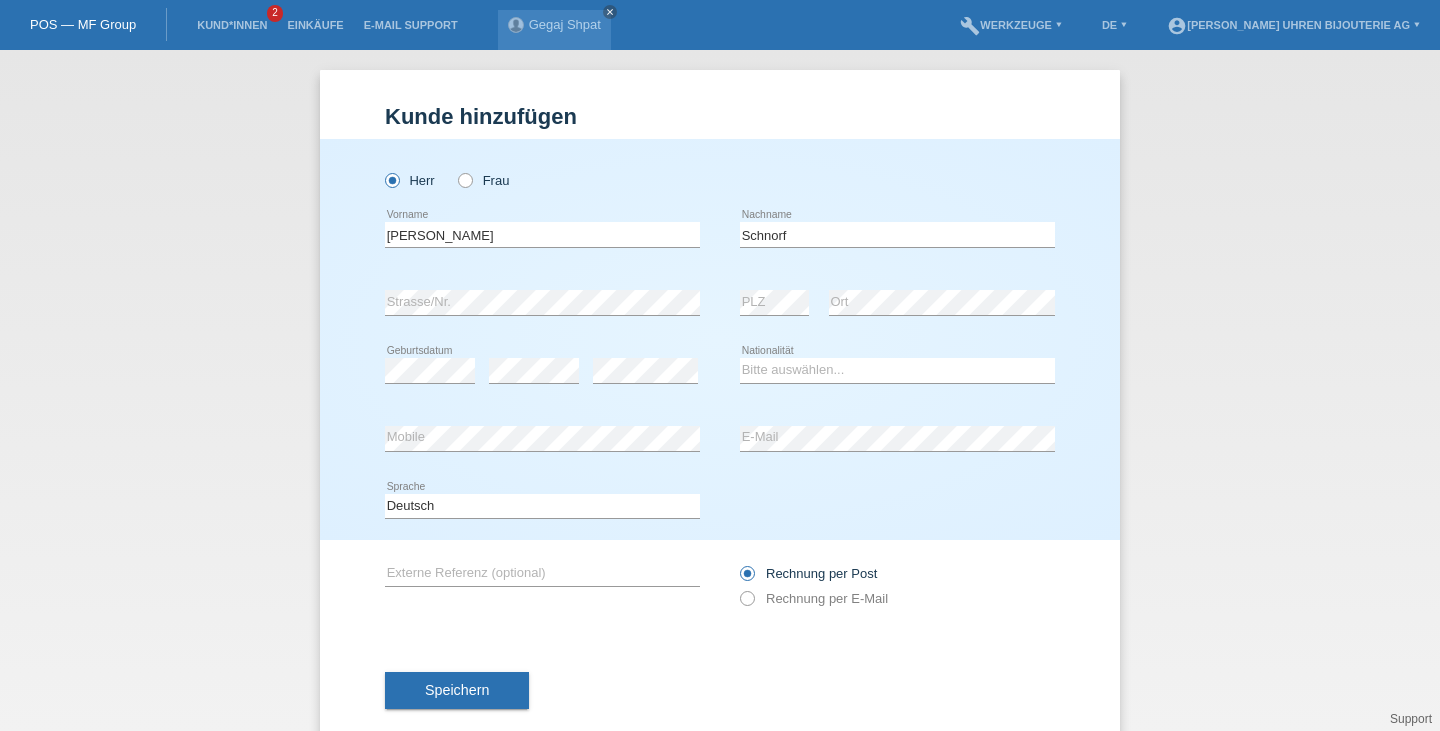 click on "error" at bounding box center [534, 371] 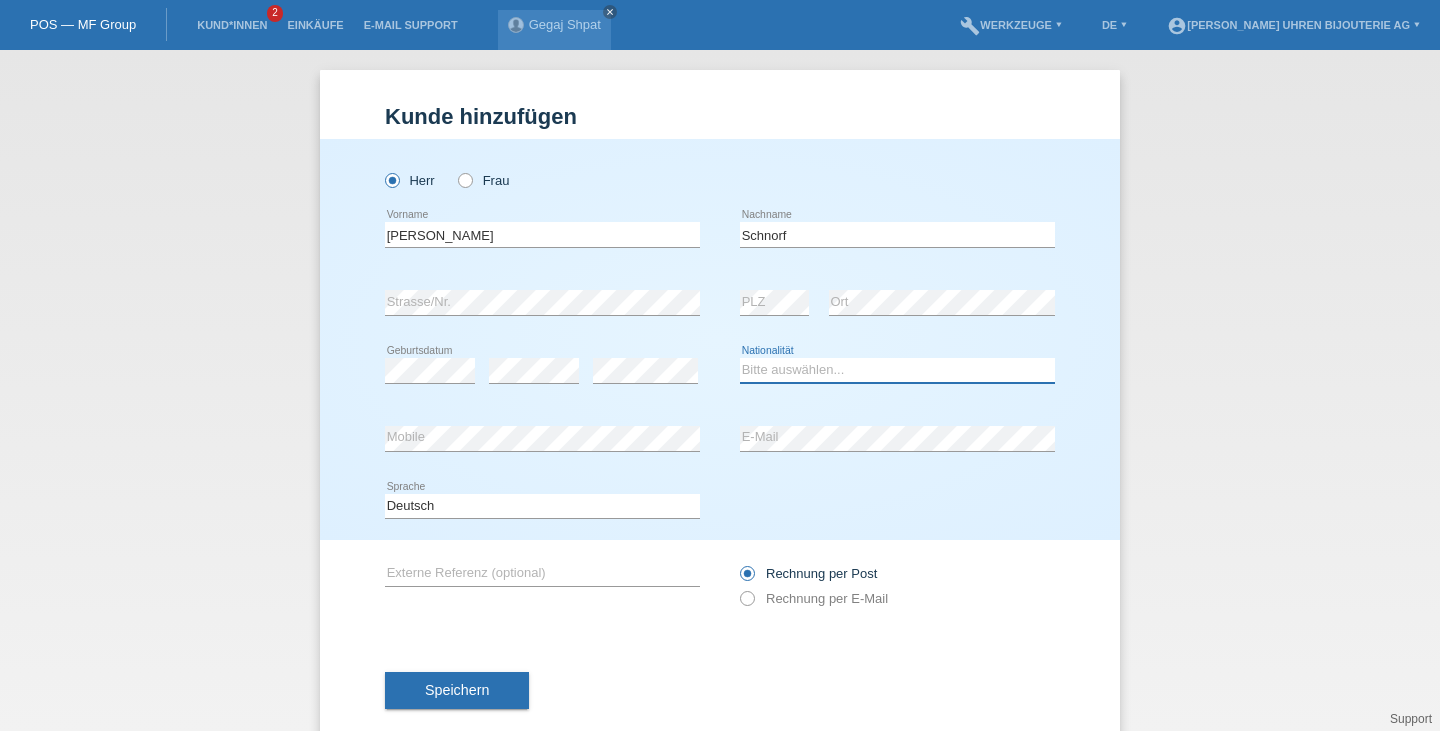 click on "Bitte auswählen...
Schweiz
Deutschland
Liechtenstein
Österreich
------------
Afghanistan
Ägypten
Åland
Albanien
Algerien" at bounding box center [897, 370] 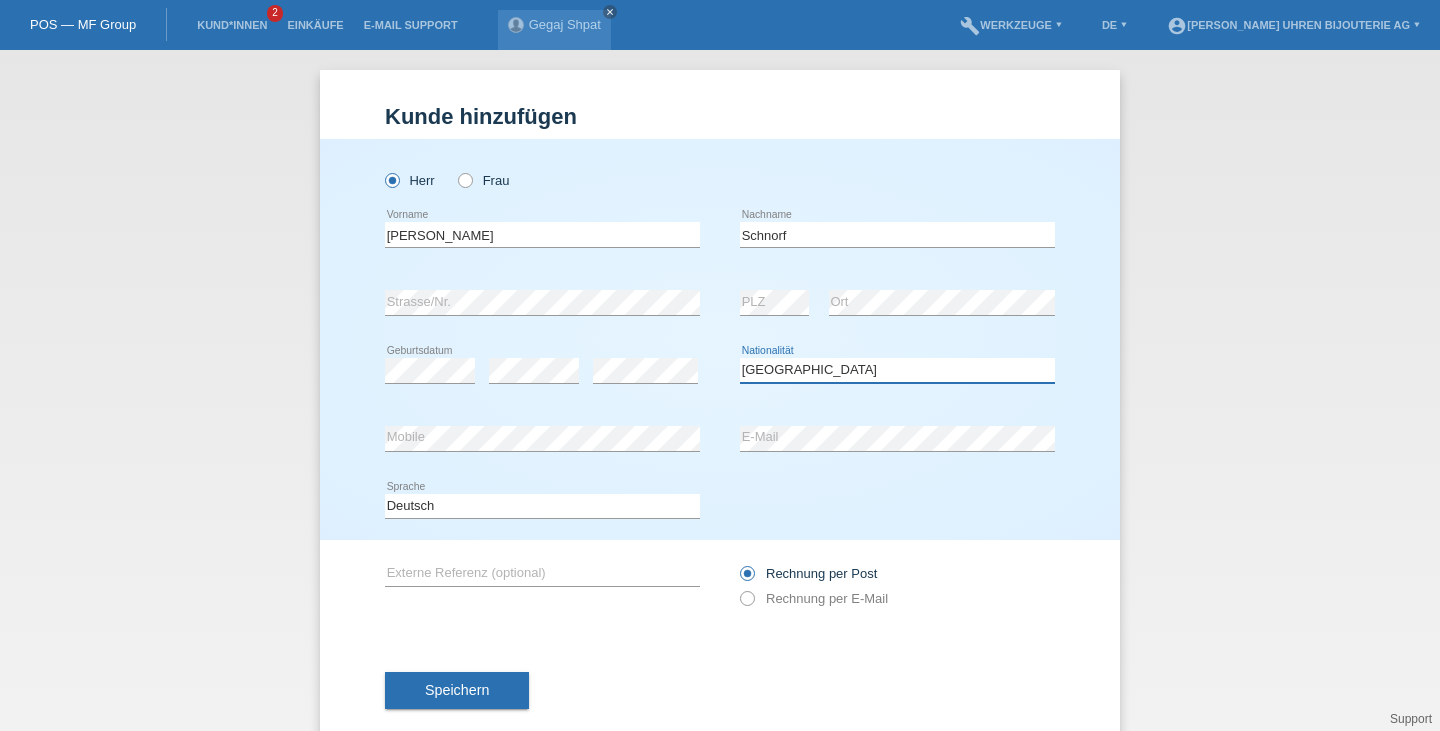 click on "Bitte auswählen...
Schweiz
Deutschland
Liechtenstein
Österreich
------------
Afghanistan
Ägypten
Åland
Albanien
Algerien" at bounding box center (897, 370) 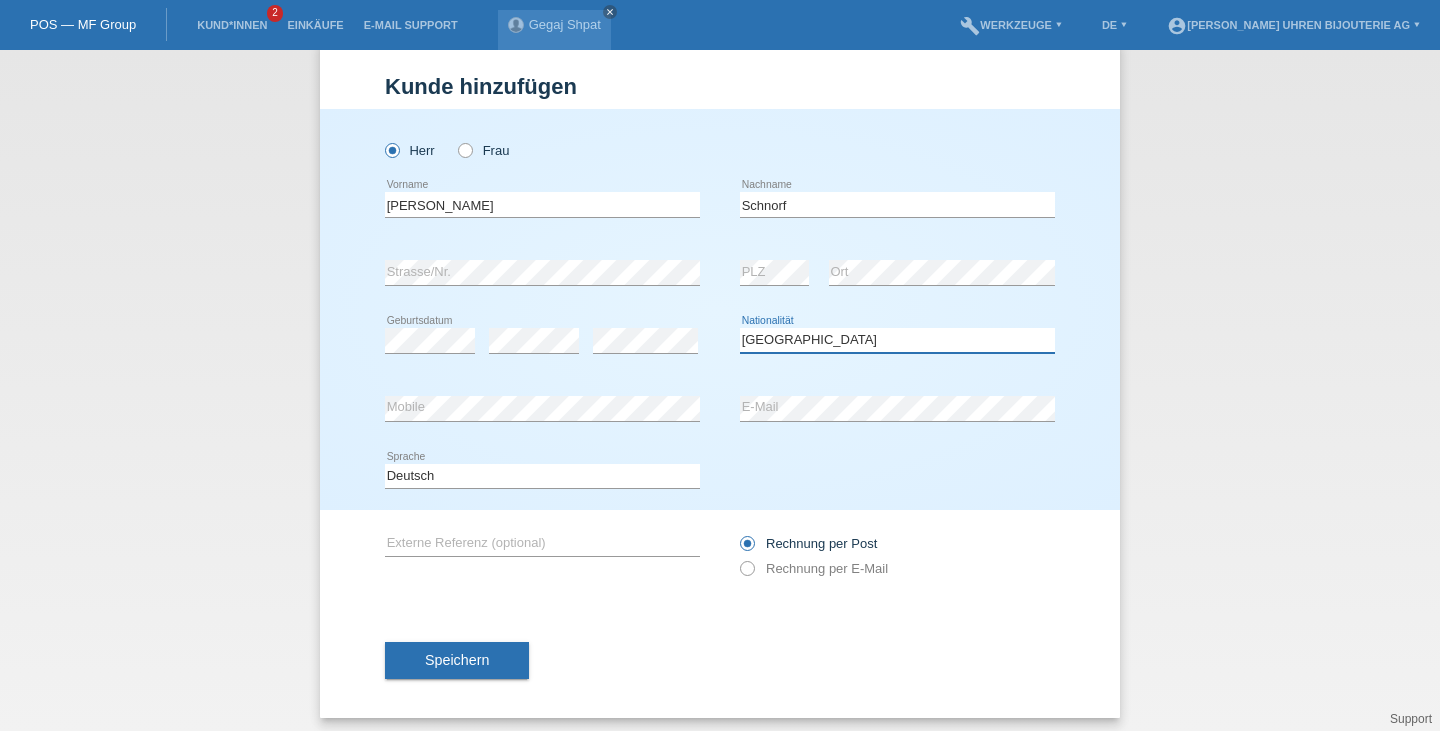 scroll, scrollTop: 39, scrollLeft: 0, axis: vertical 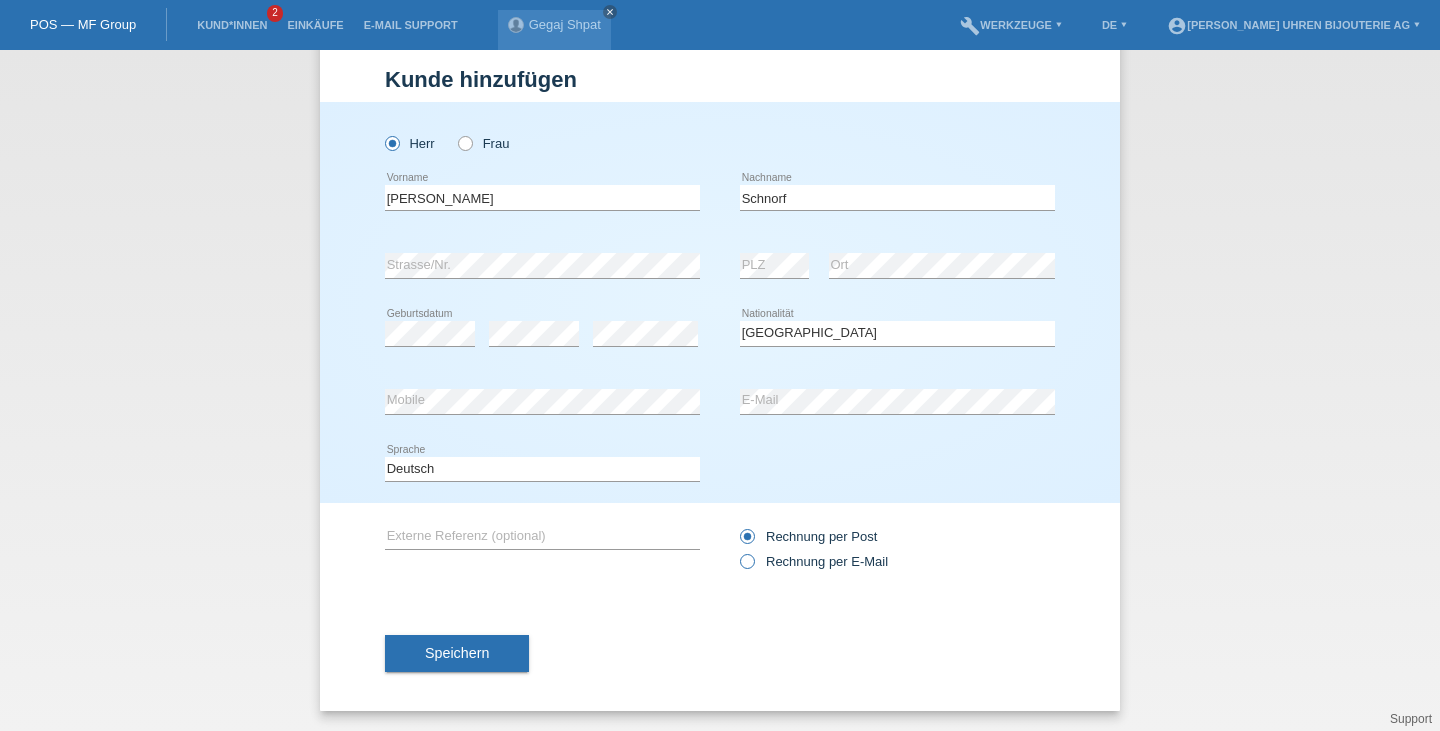 click at bounding box center (737, 551) 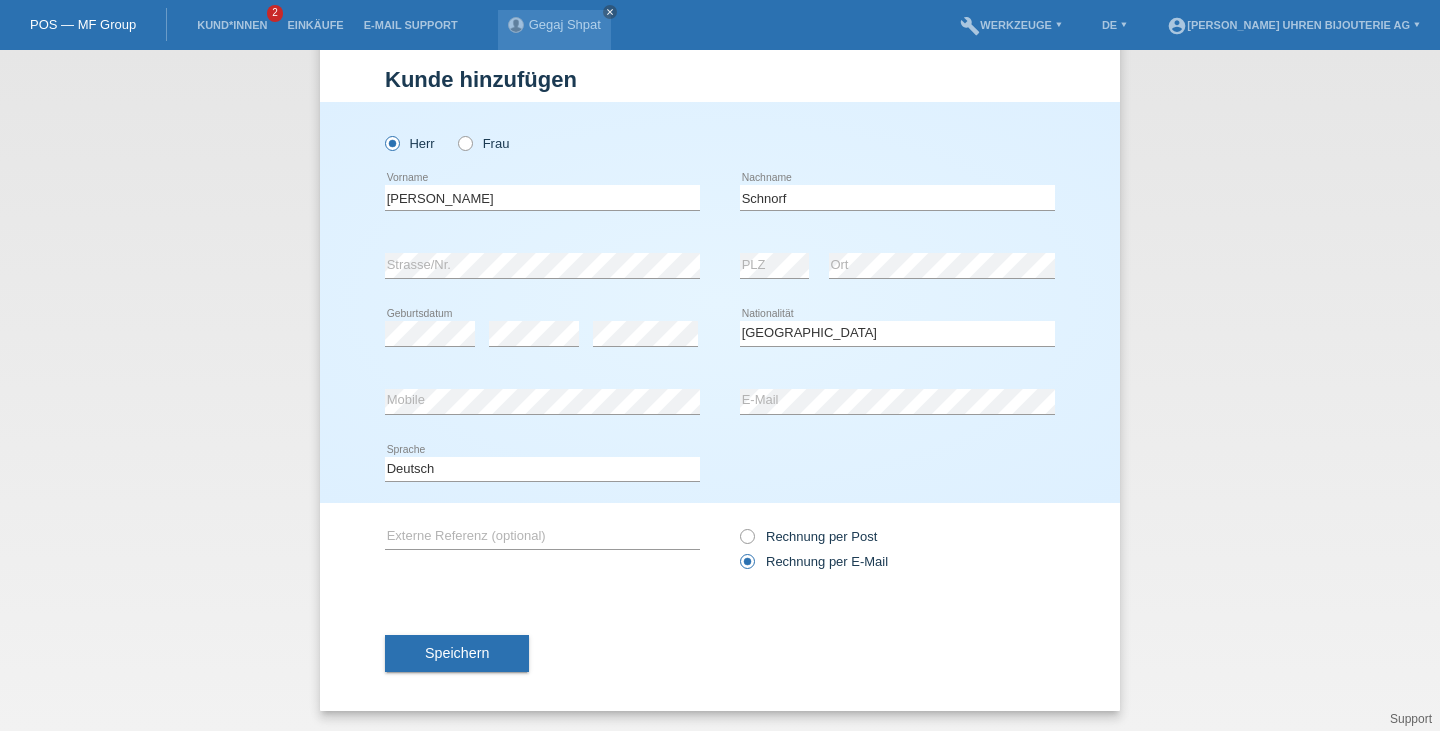 click on "Speichern" at bounding box center (457, 654) 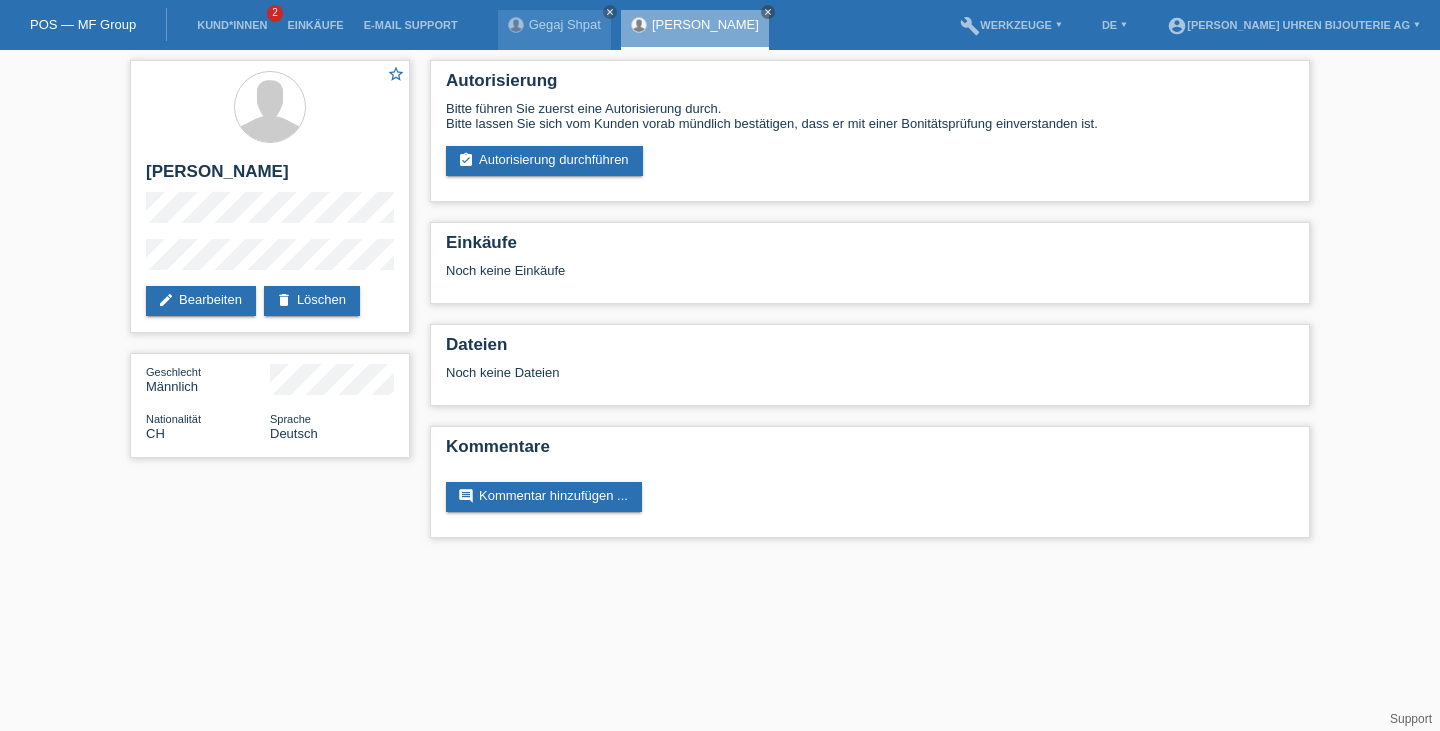 scroll, scrollTop: 0, scrollLeft: 0, axis: both 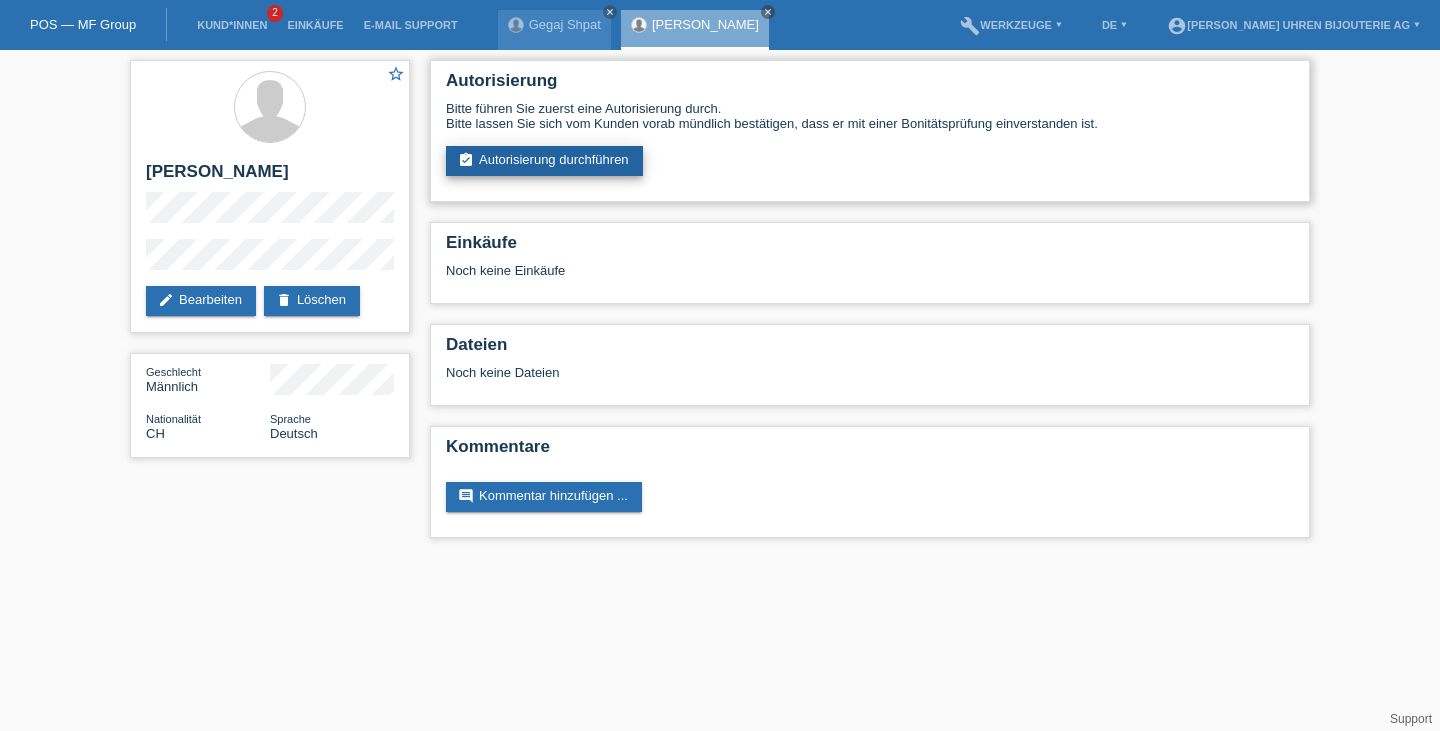 click on "assignment_turned_in  Autorisierung durchführen" at bounding box center (544, 161) 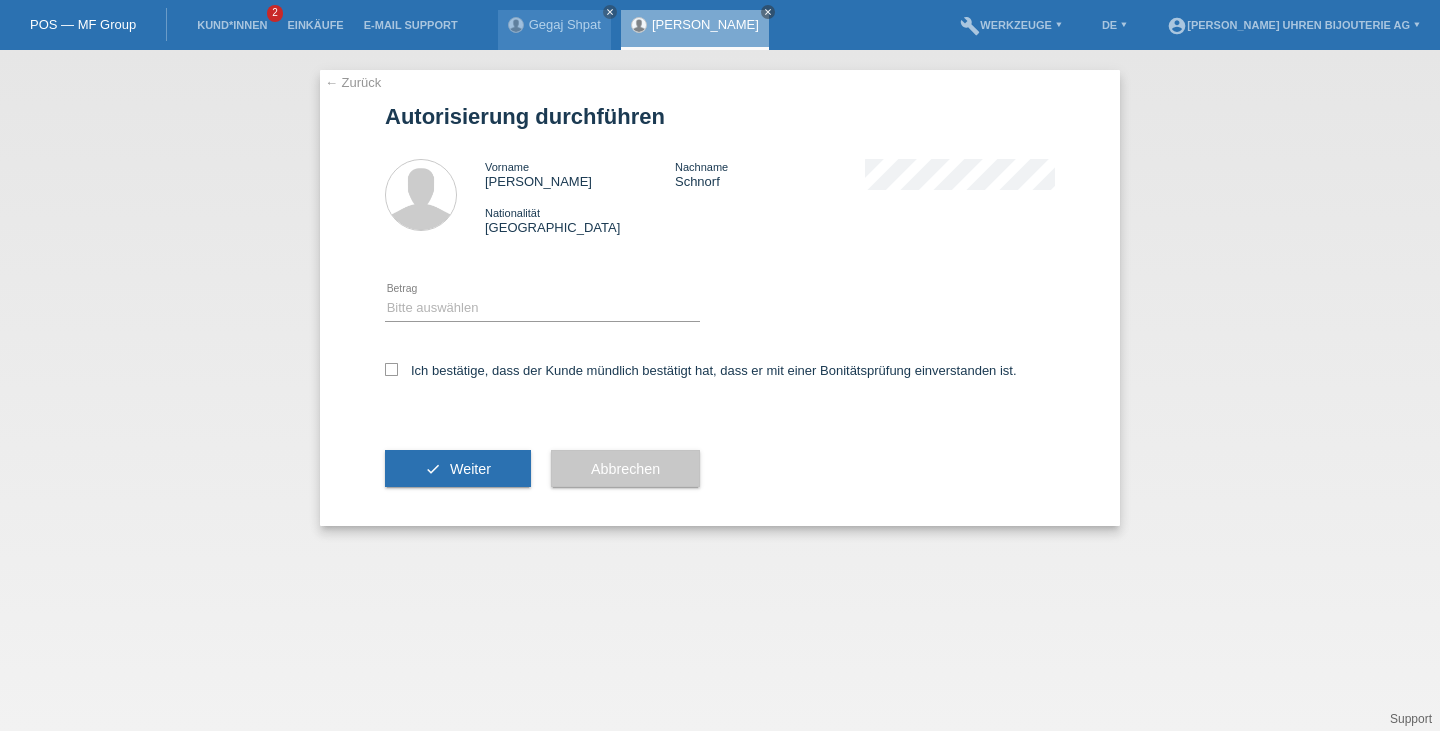 scroll, scrollTop: 0, scrollLeft: 0, axis: both 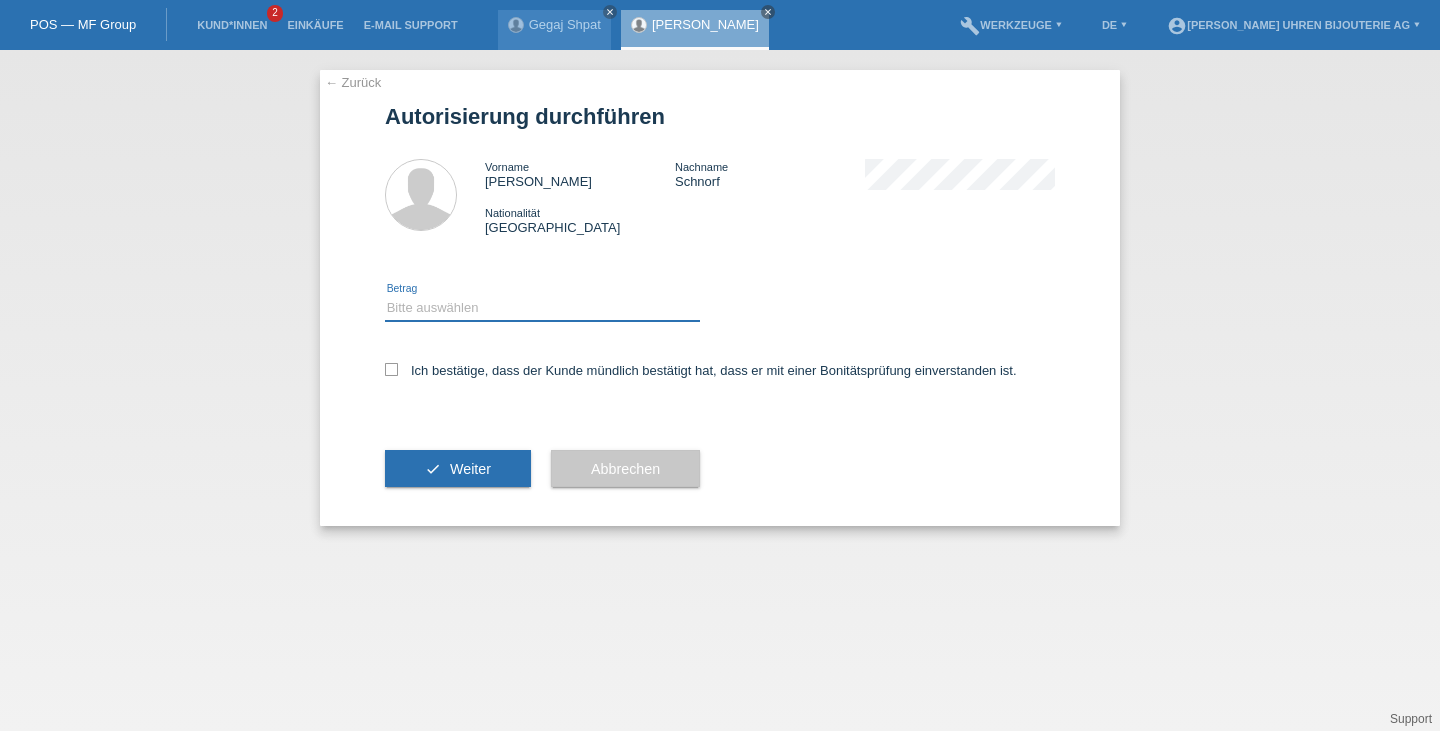 click on "Bitte auswählen
CHF 1.00 - CHF 499.00
CHF 500.00 - CHF 1'999.00
CHF 2'000.00 - CHF 12'000.00" at bounding box center (542, 308) 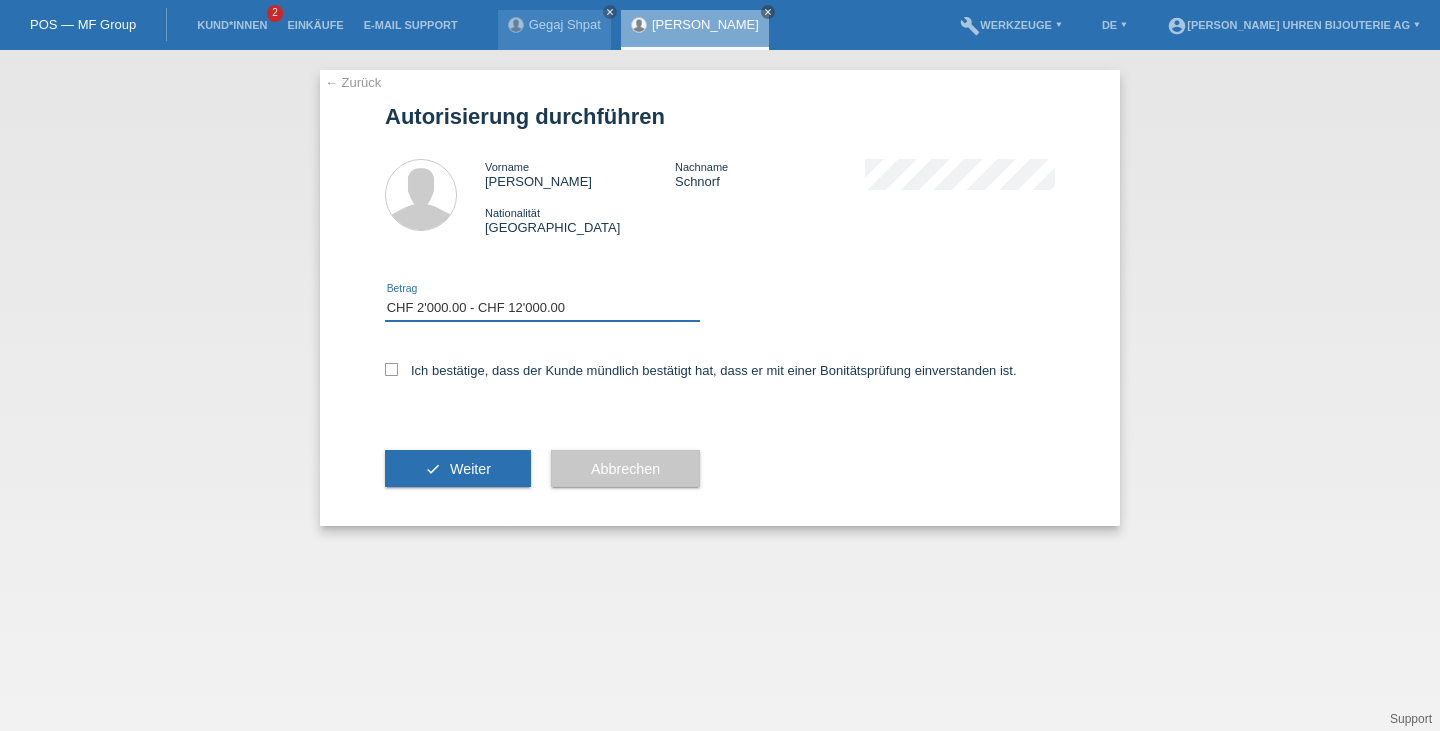 click on "Bitte auswählen
CHF 1.00 - CHF 499.00
CHF 500.00 - CHF 1'999.00
CHF 2'000.00 - CHF 12'000.00" at bounding box center [542, 308] 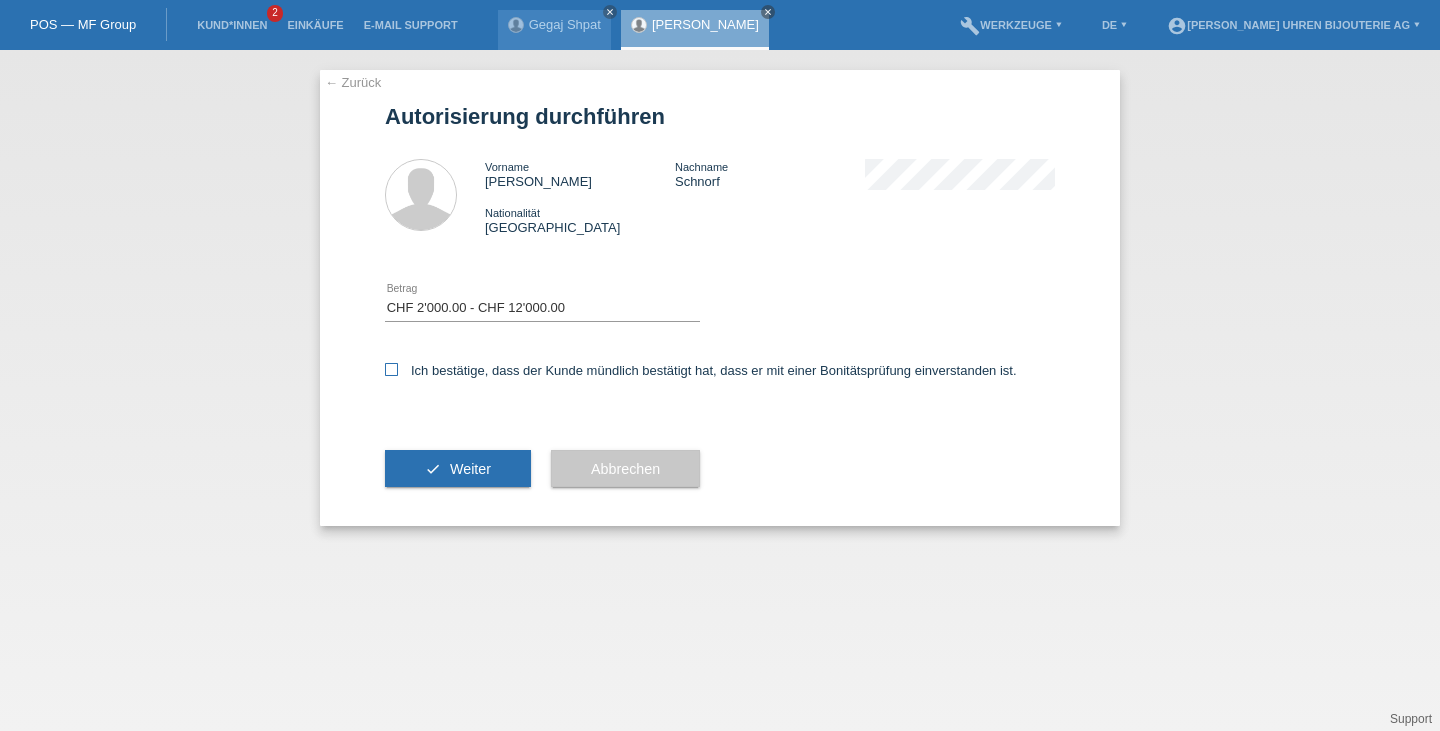 click at bounding box center [391, 369] 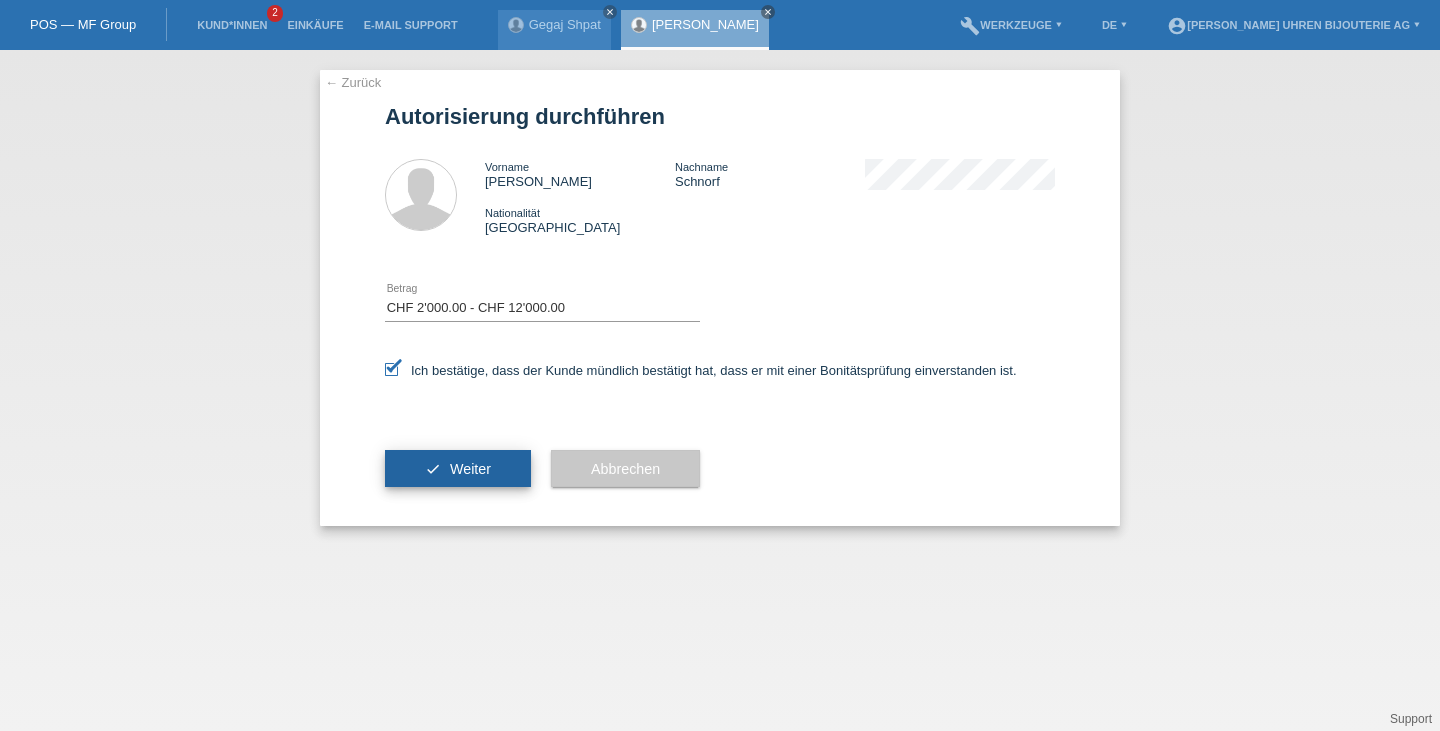 drag, startPoint x: 454, startPoint y: 480, endPoint x: 428, endPoint y: 477, distance: 26.172504 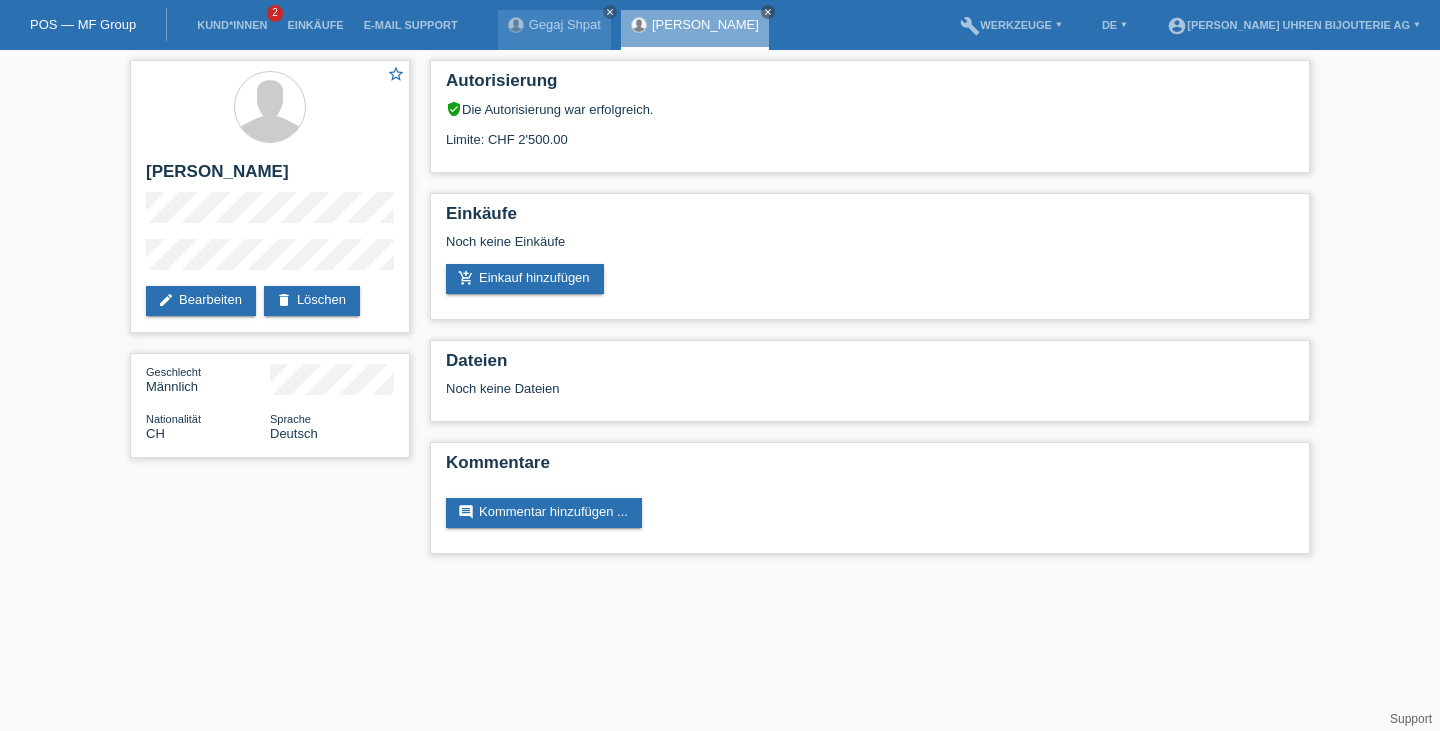 scroll, scrollTop: 0, scrollLeft: 0, axis: both 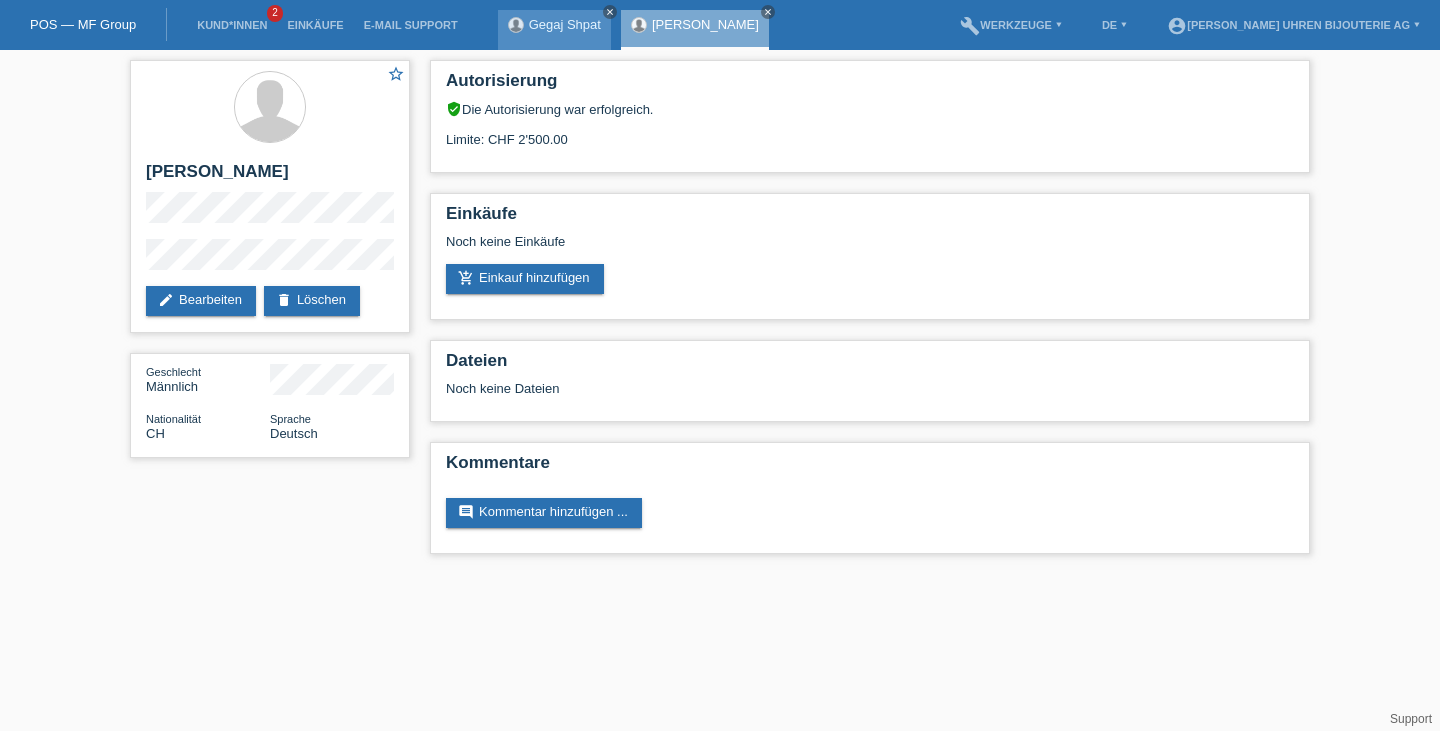 click on "close" at bounding box center (610, 12) 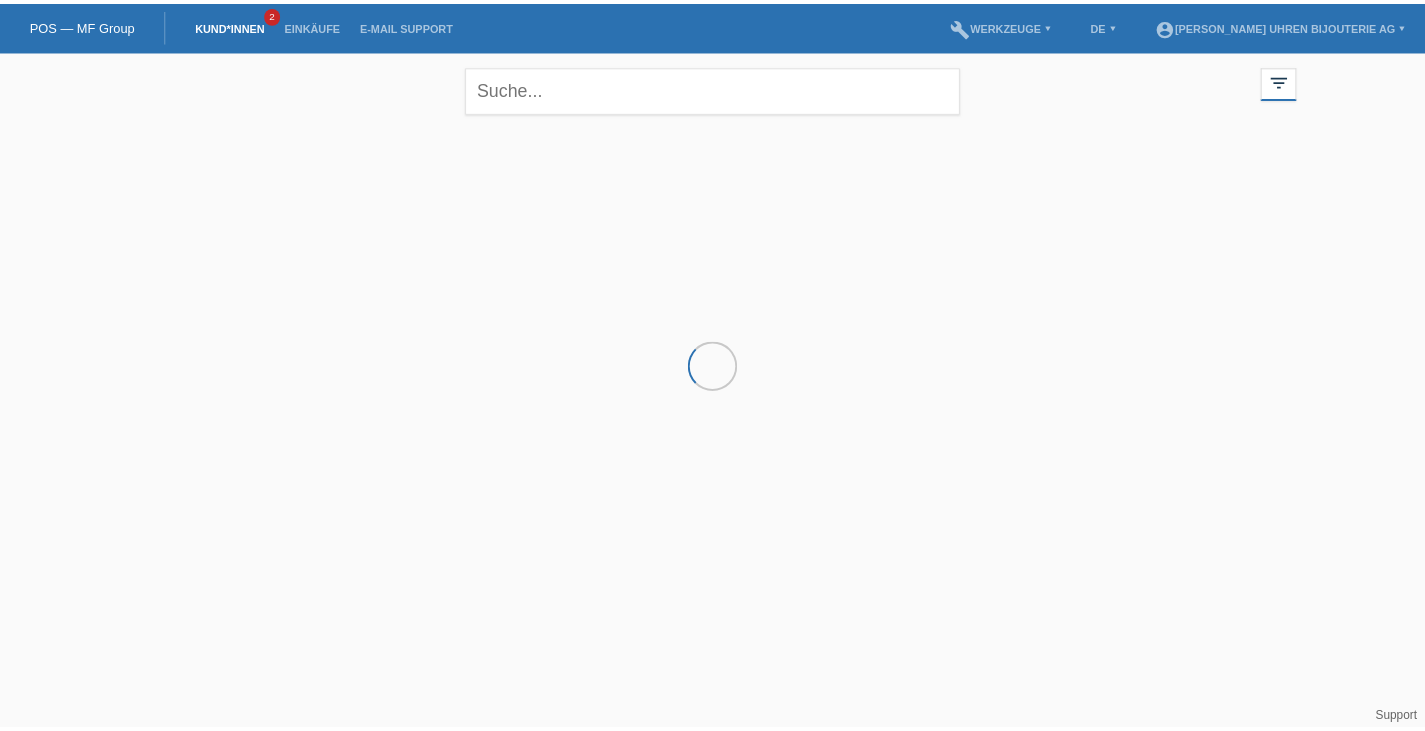 scroll, scrollTop: 0, scrollLeft: 0, axis: both 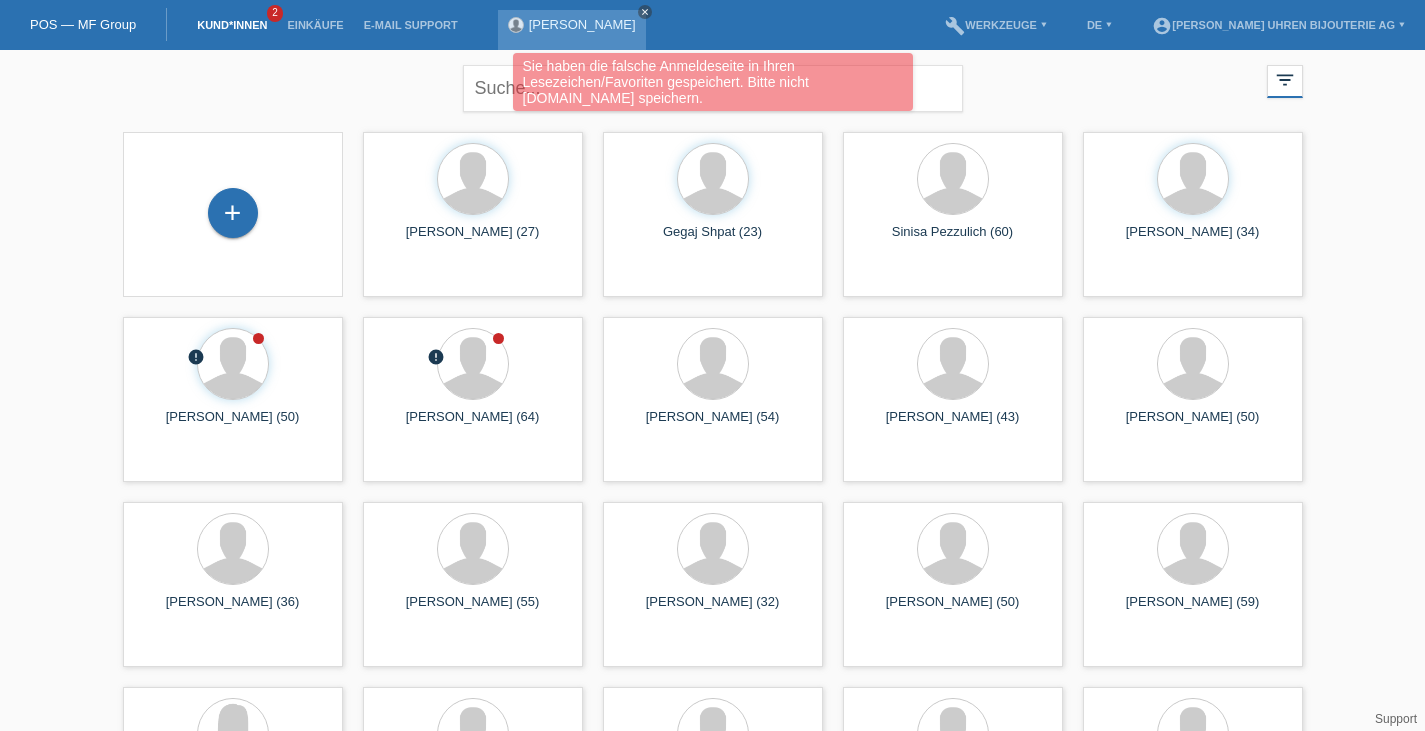 click on "close" at bounding box center (645, 12) 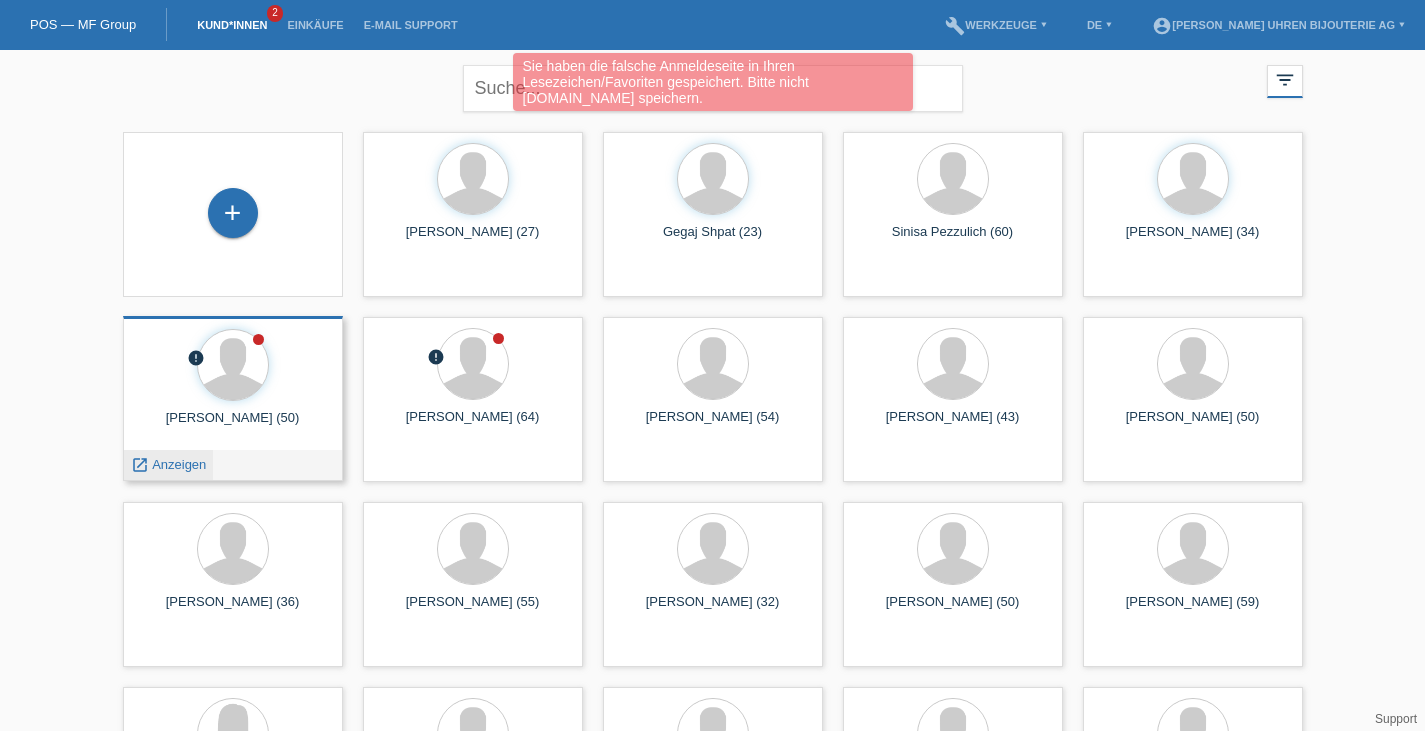 click on "Anzeigen" at bounding box center [179, 464] 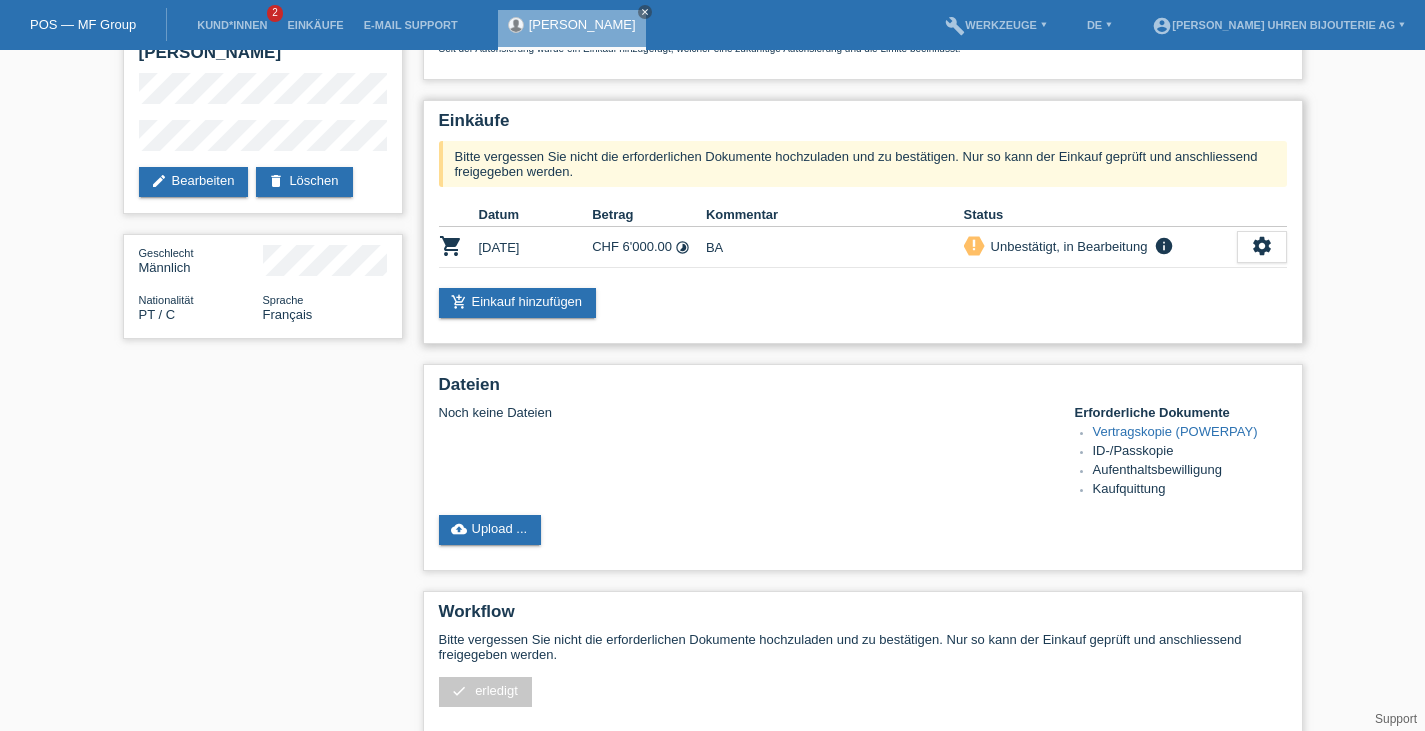scroll, scrollTop: 0, scrollLeft: 0, axis: both 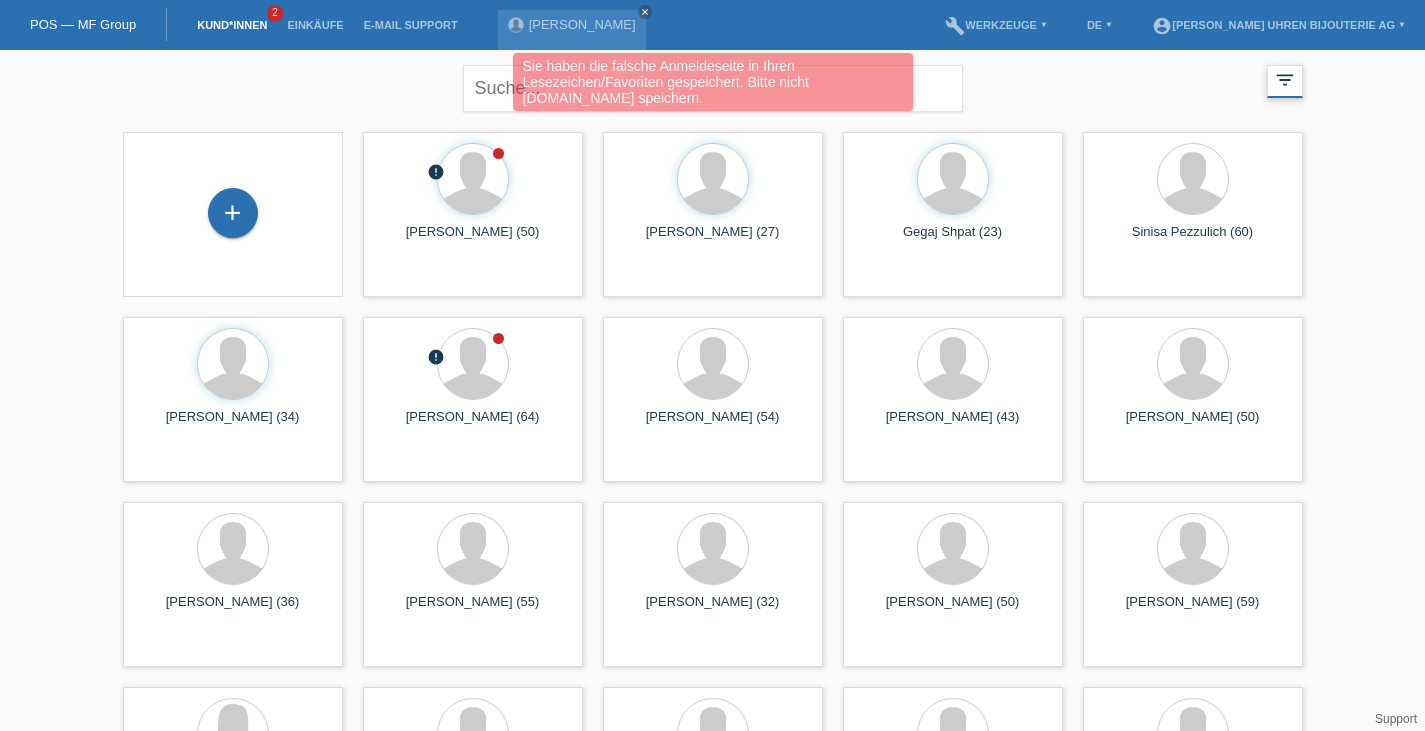 click on "filter_list" at bounding box center [1285, 81] 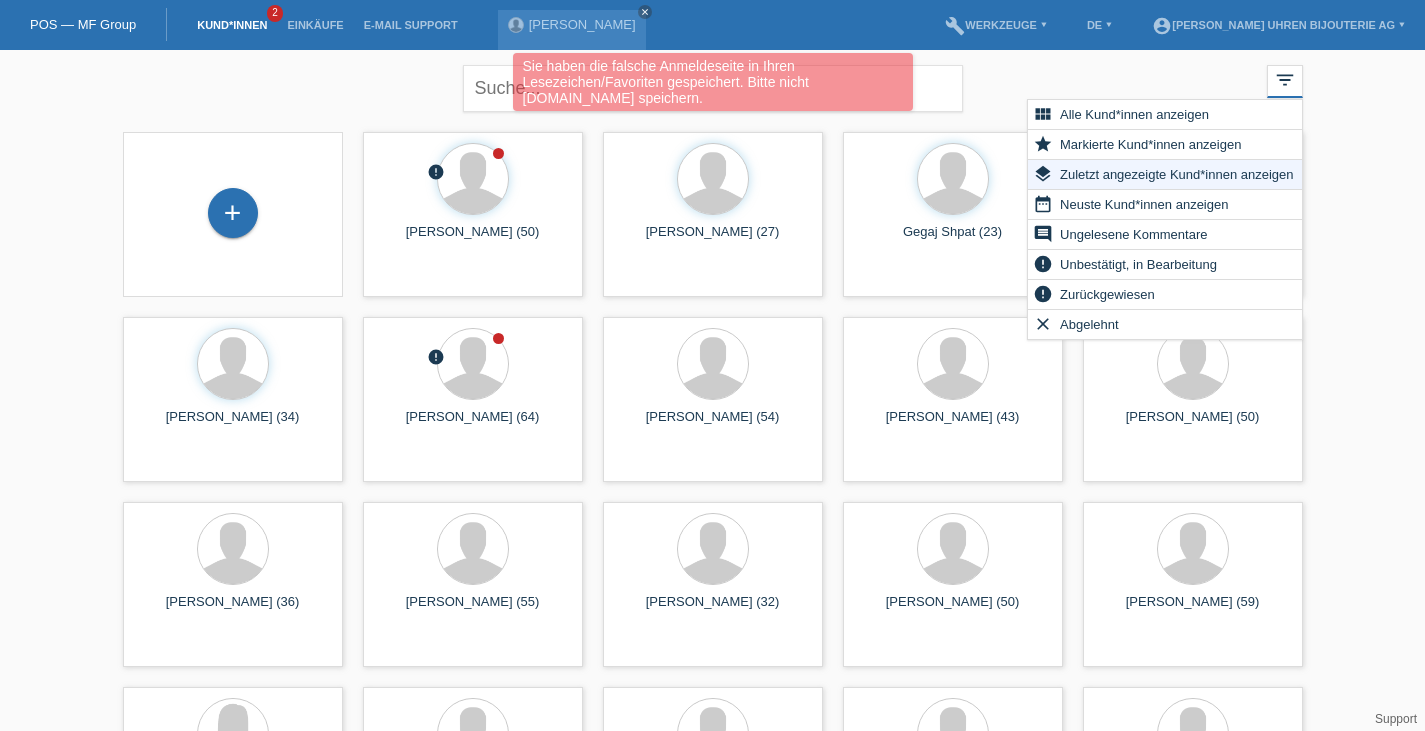 click on "Zuletzt angezeigte Kund*innen anzeigen" at bounding box center [1176, 174] 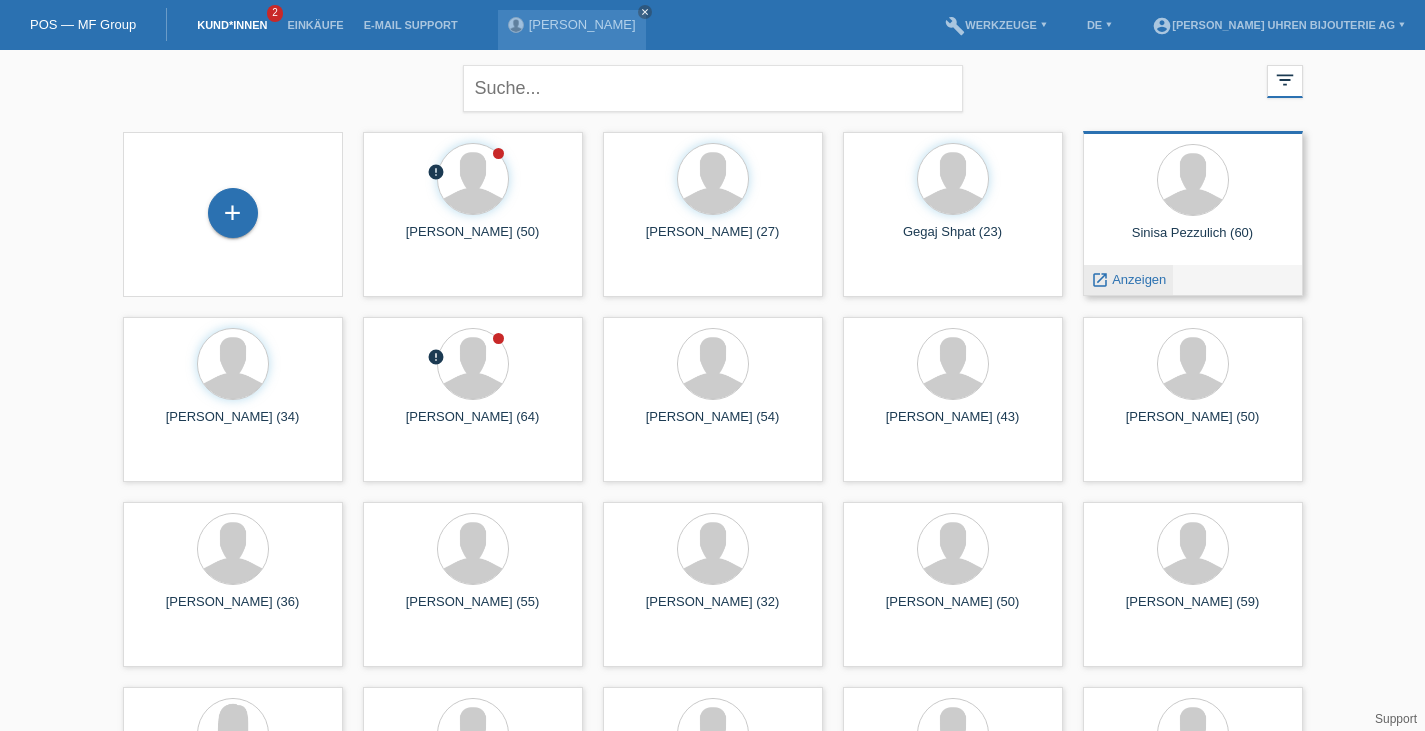 click on "Anzeigen" at bounding box center (1139, 279) 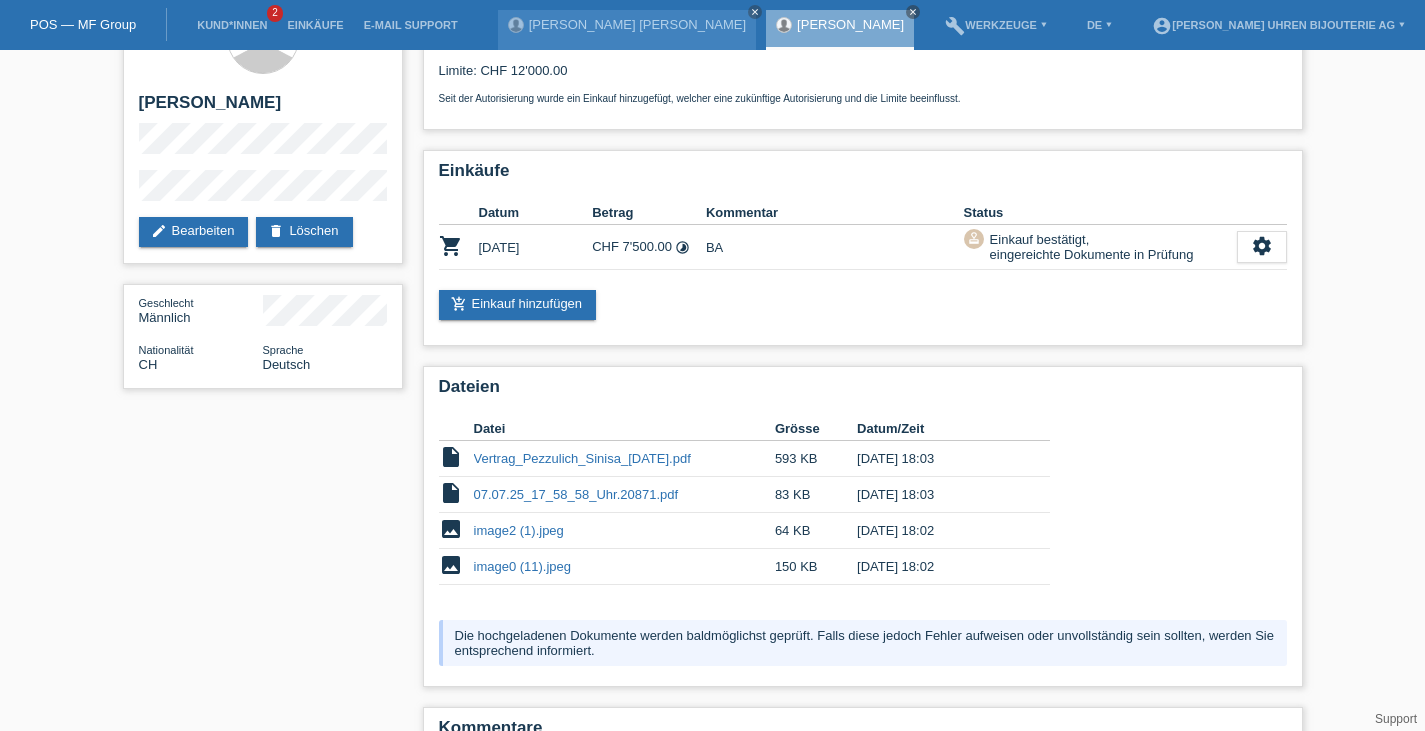 scroll, scrollTop: 0, scrollLeft: 0, axis: both 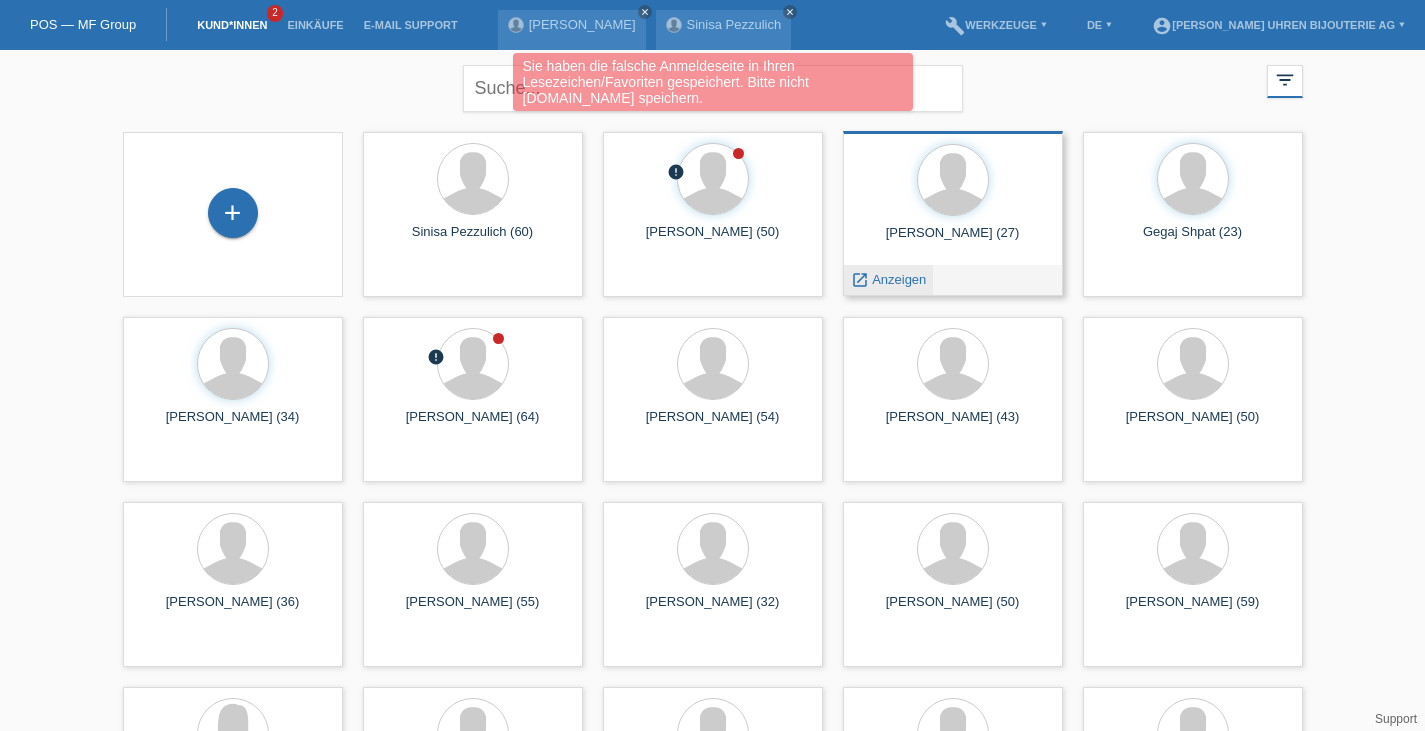click on "Anzeigen" at bounding box center [899, 279] 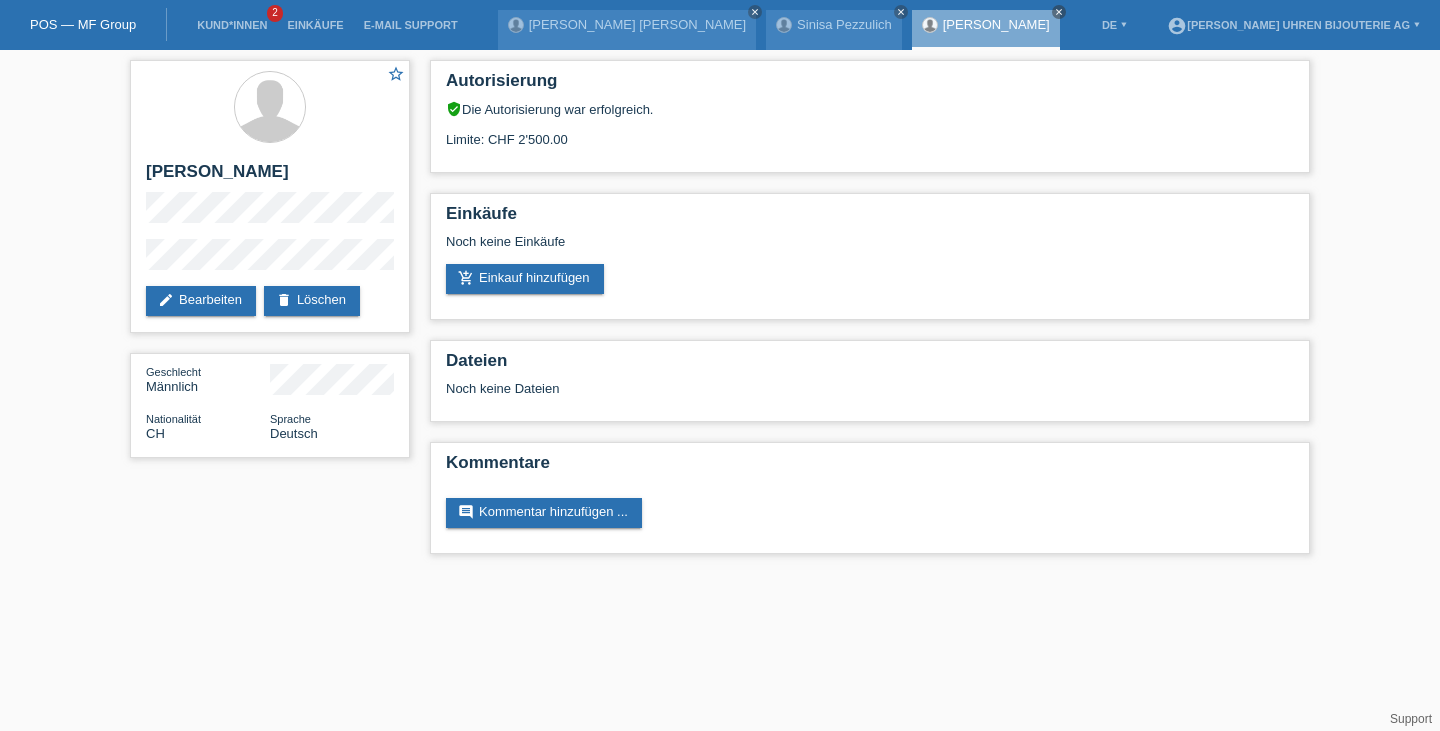 scroll, scrollTop: 0, scrollLeft: 0, axis: both 